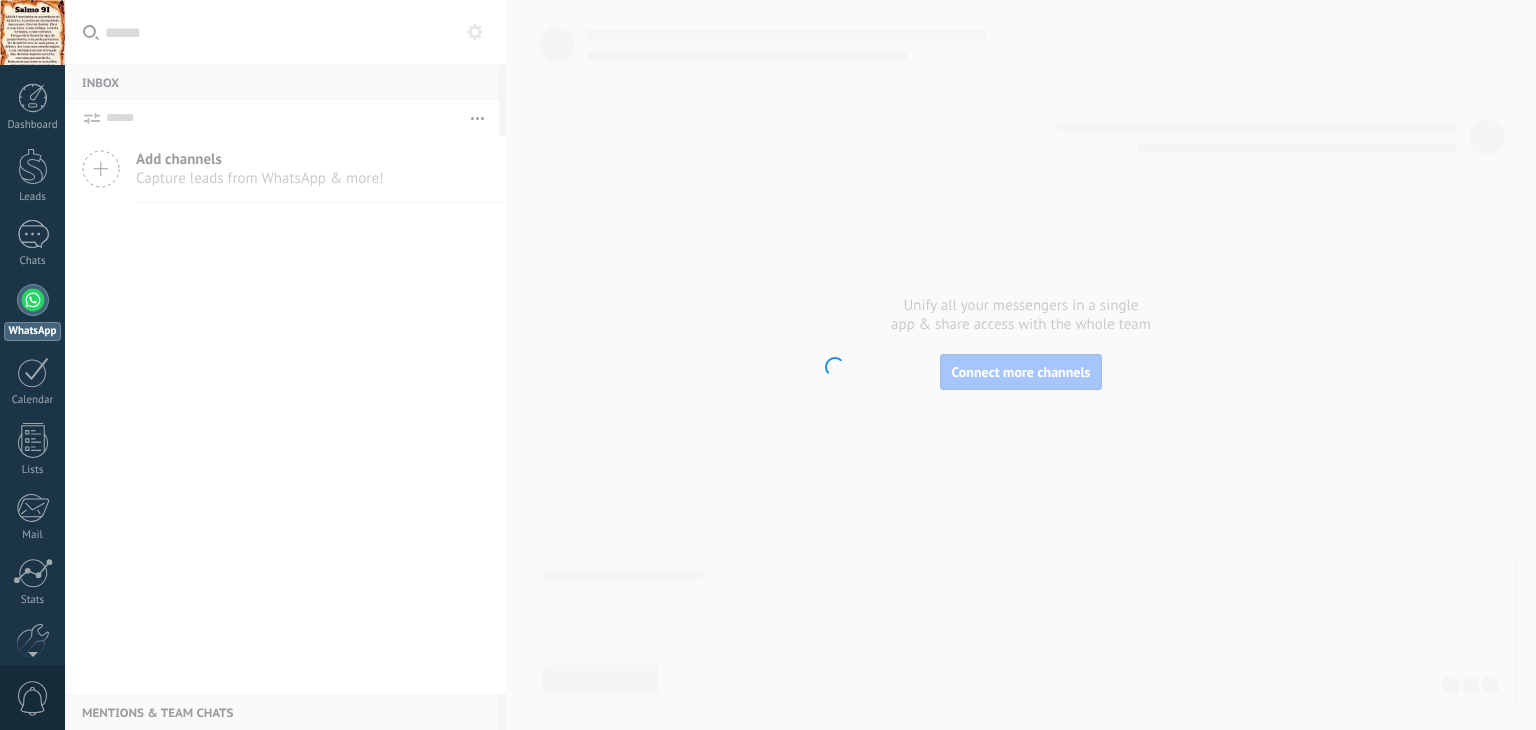 scroll, scrollTop: 0, scrollLeft: 0, axis: both 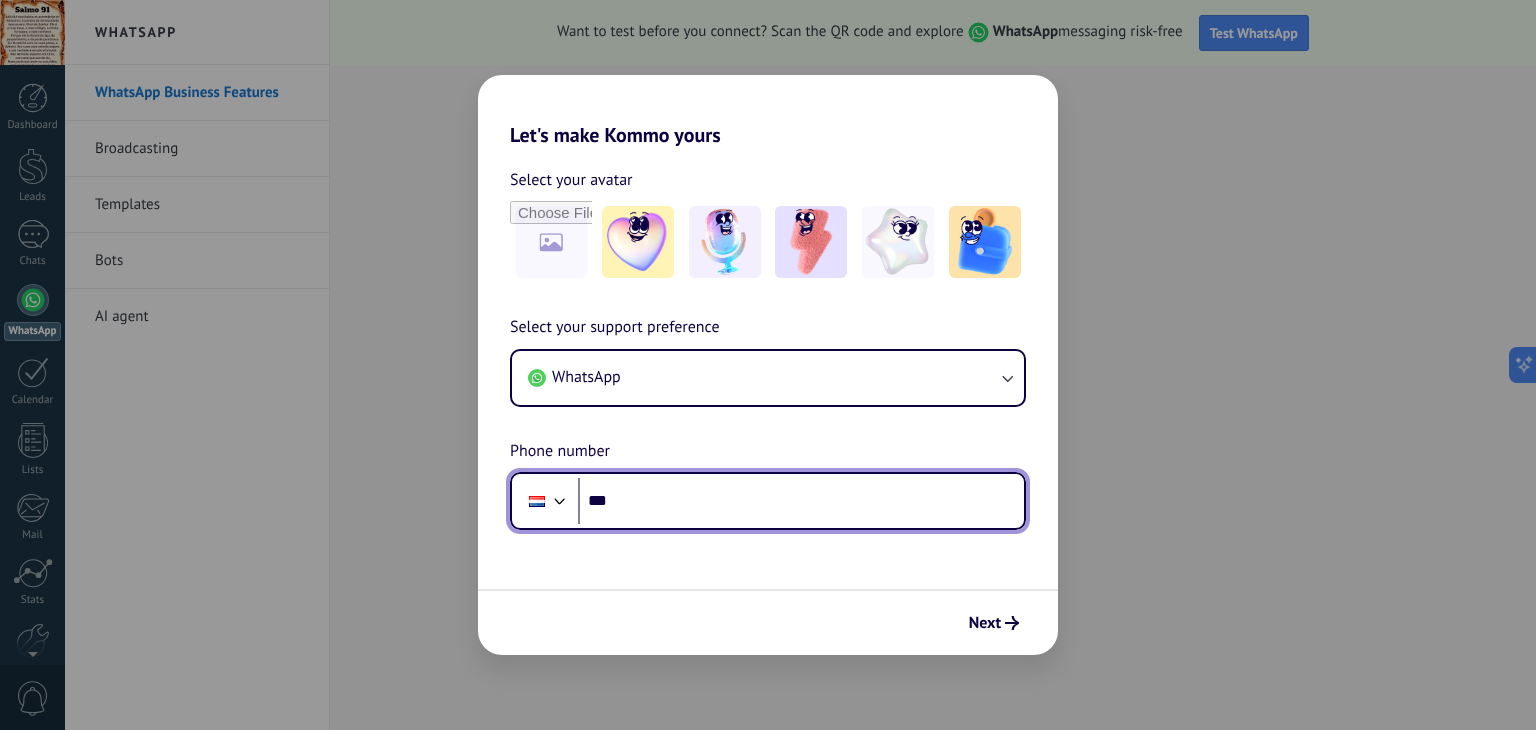 click on "***" at bounding box center (801, 501) 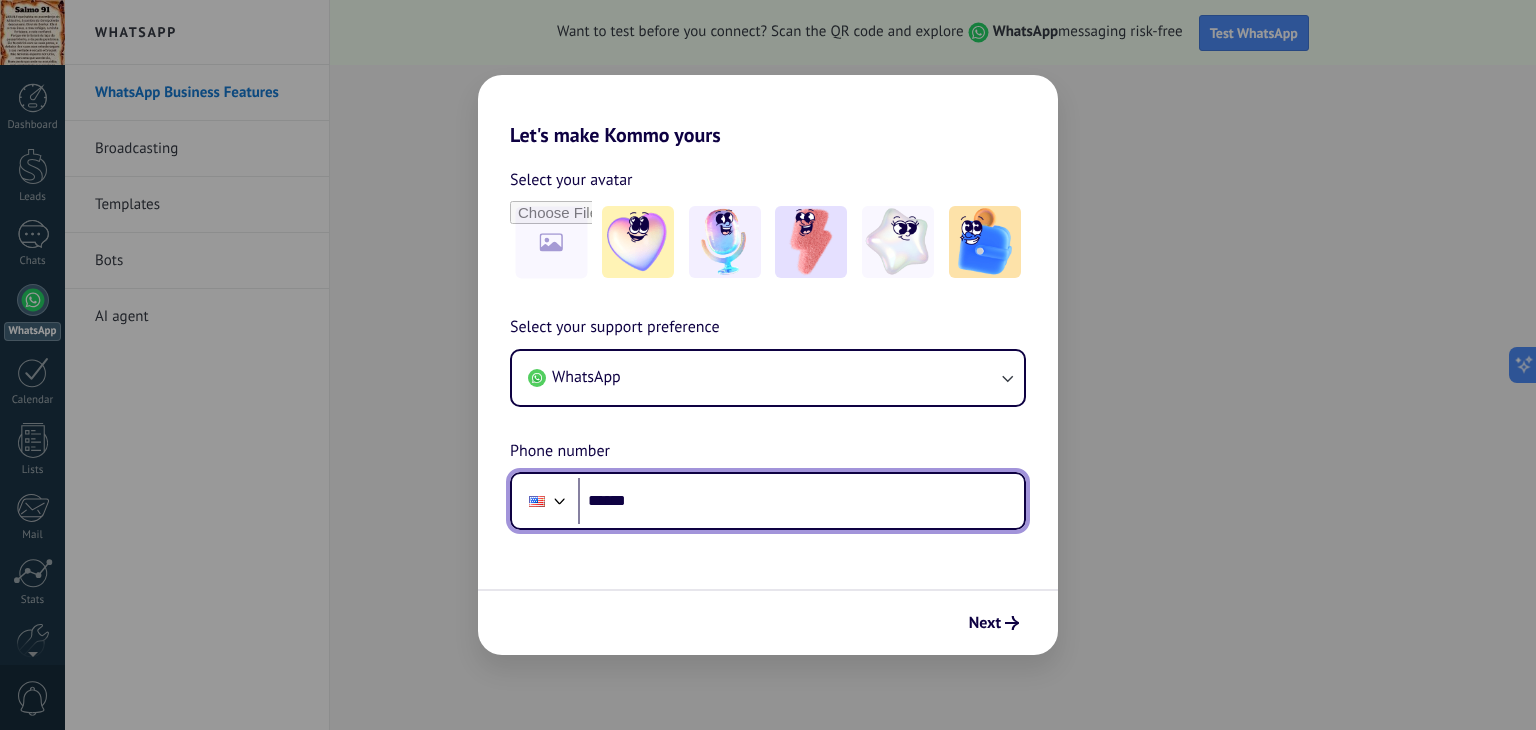 type on "**" 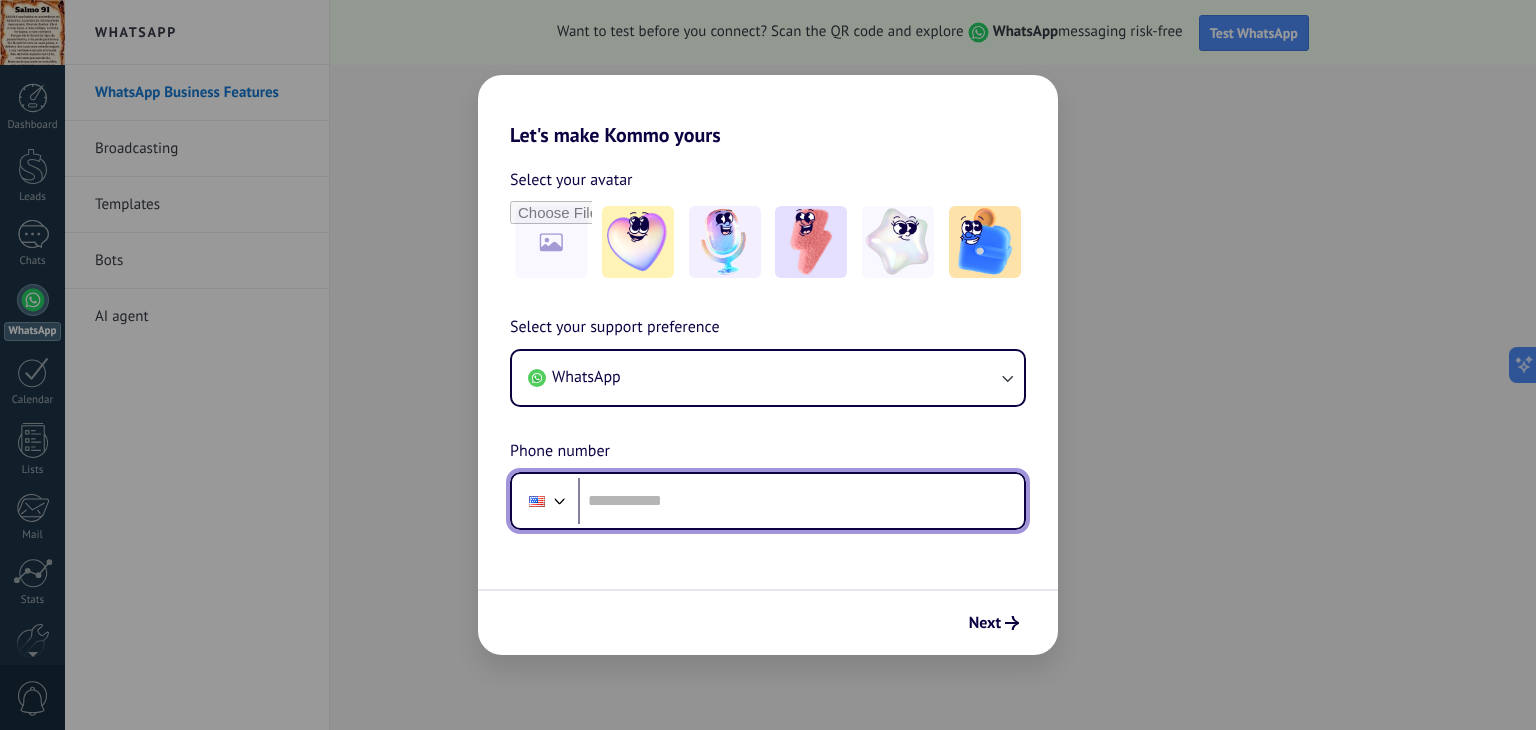 click at bounding box center (537, 501) 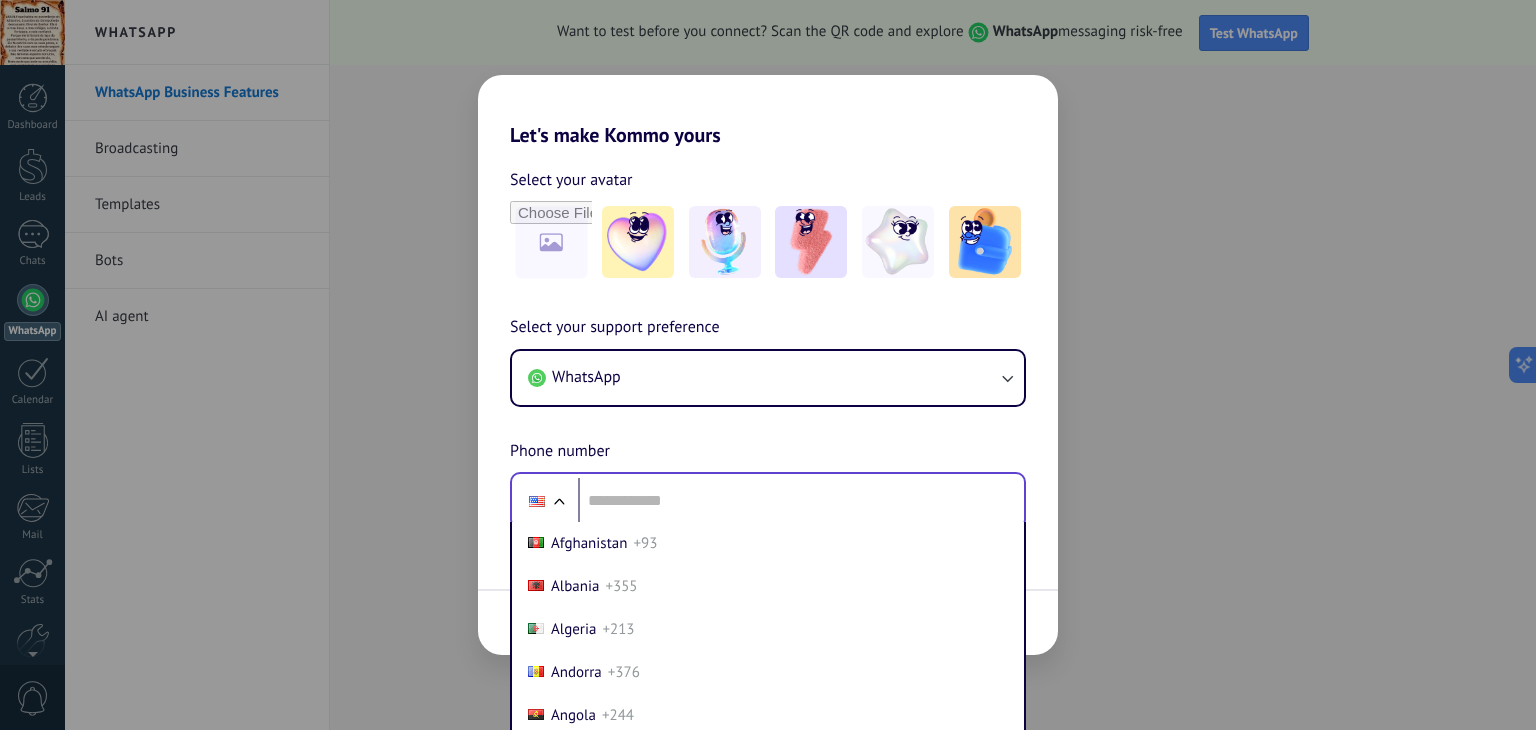 scroll, scrollTop: 30, scrollLeft: 0, axis: vertical 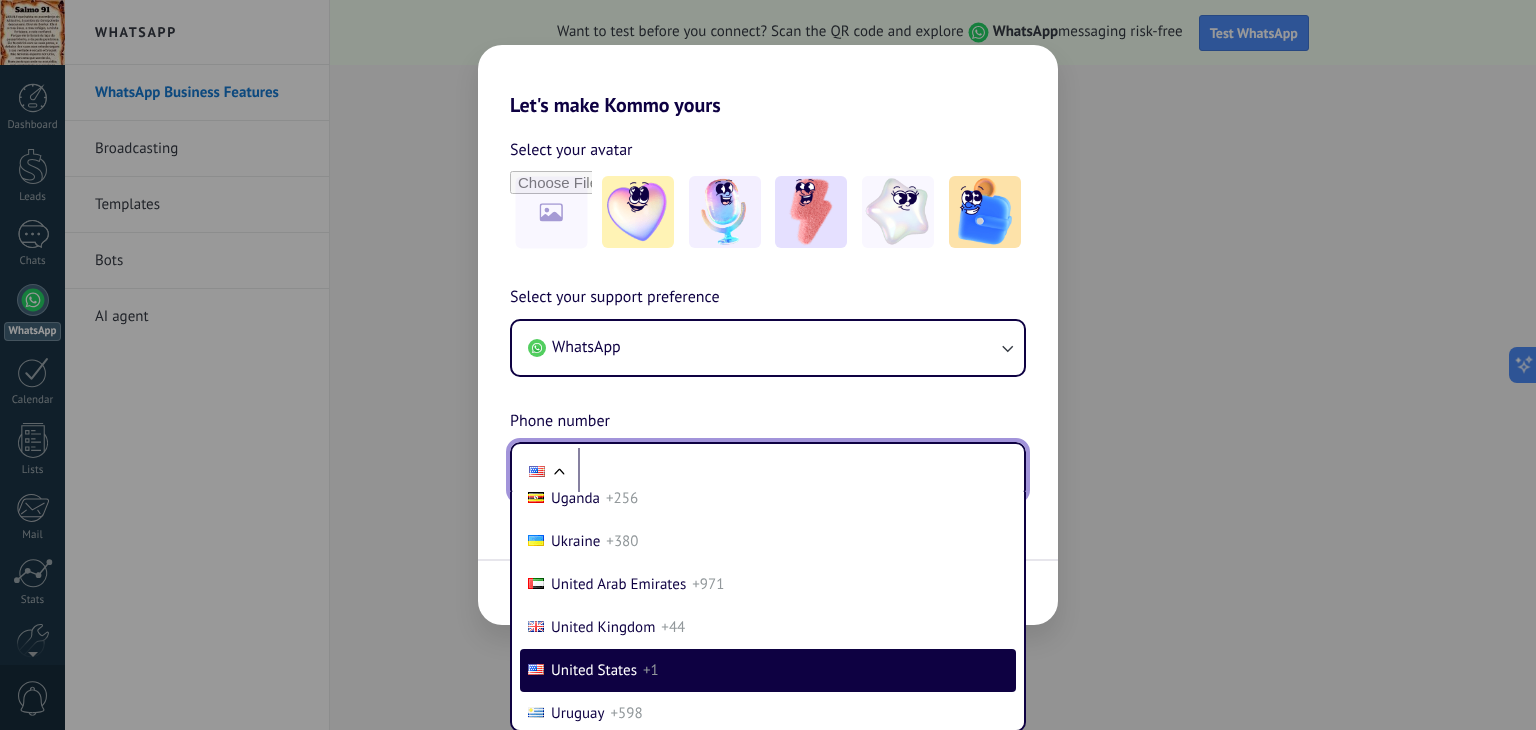 click on "Phone Afghanistan +93 Albania +355 Algeria +213 Andorra +376 Angola +244 Antigua and Barbuda +1268 Argentina +54 Armenia +374 Aruba +297 Australia +61 Austria +43 Azerbaijan +994 Bahamas +1242 Bahrain +973 Bangladesh +880 Barbados +1246 Belarus +375 Belgium +32 Belize +501 Benin +229 Bhutan +975 Bolivia +591 Bosnia and Herzegovina +387 Botswana +267 Brazil +55 British Indian Ocean Territory +246 Brunei +673 Bulgaria +359 Burkina Faso +226 Burundi +257 Cambodia +855 Cameroon +237 Canada +1 Cape Verde +238 Caribbean Netherlands +599 Central African Republic +236 Chad +235 Chile +56 China +86 Colombia +57 Comoros +269 Congo +243 Congo +242 Costa Rica +506 Côte d’Ivoire +225 Croatia +385 Cuba +53 Curaçao +599 Cyprus +357 Czech Republic +420 Denmark +45 Djibouti +253 Dominica +1767 Dominican Republic +1 Ecuador +593 Egypt +20 El Salvador +503 Equatorial Guinea +240 Eritrea +291 Estonia +372 Ethiopia +251 Fiji +679 Finland +358 France +33 French Guiana +594 French Polynesia +689 Gabon +241 Gambia +220 Georgia" at bounding box center [768, 471] 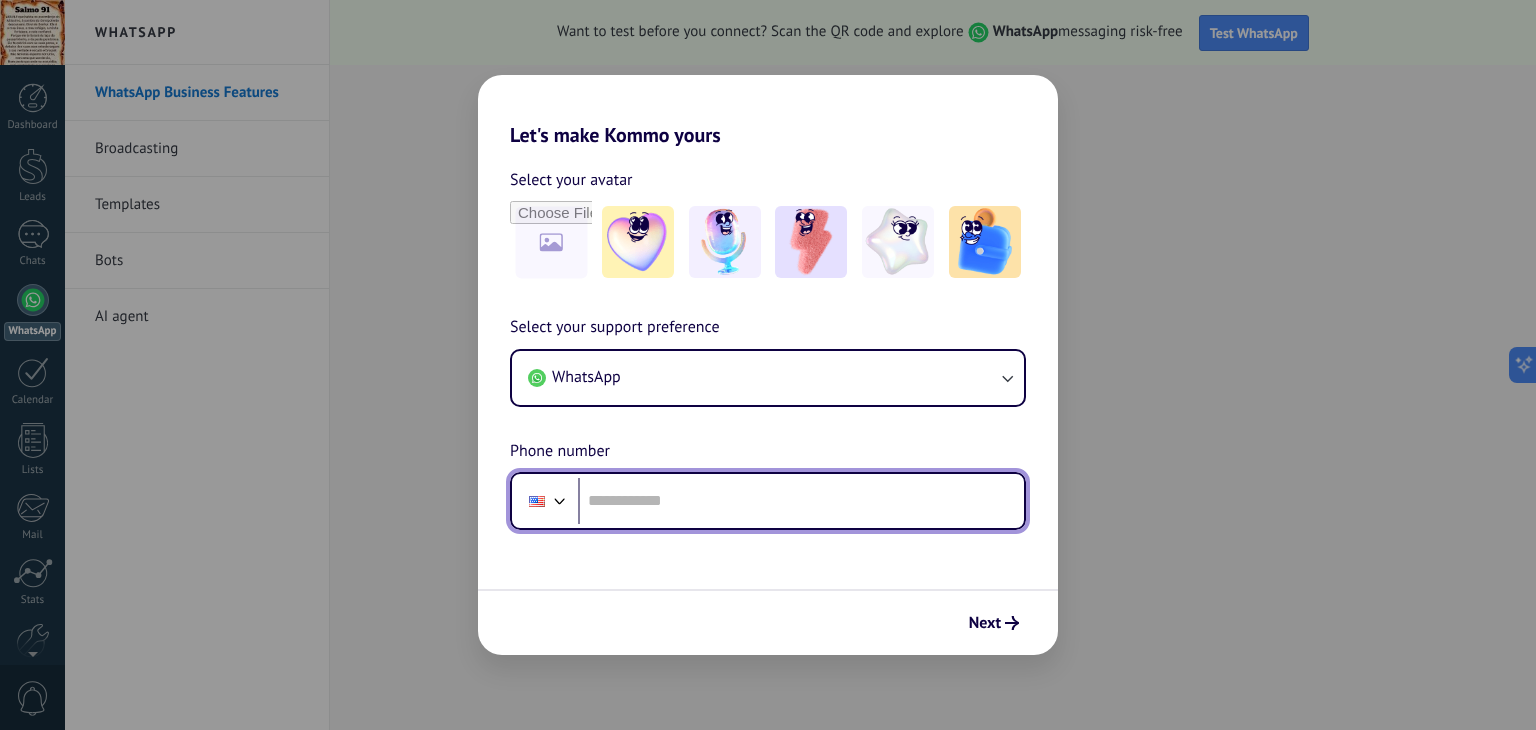 click at bounding box center [560, 499] 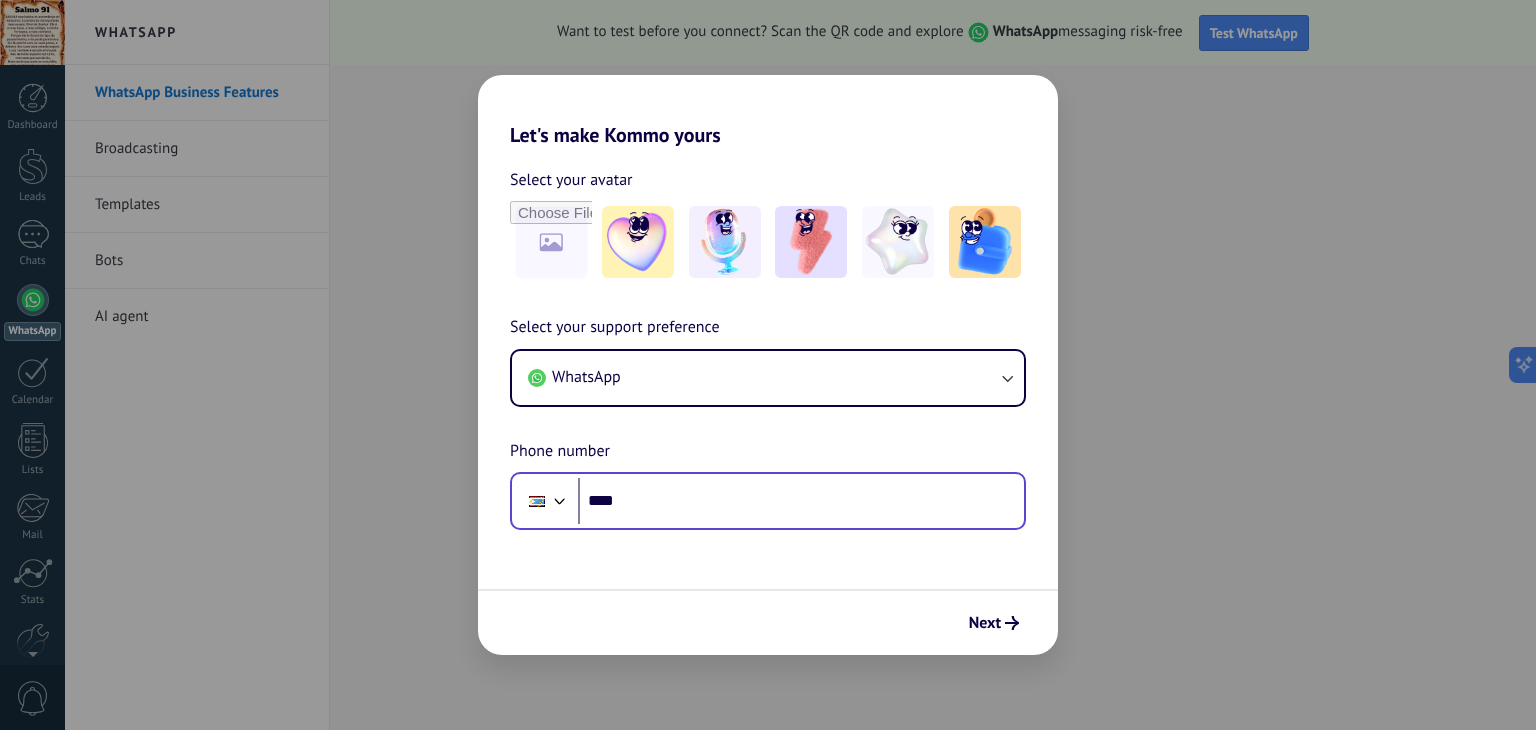 scroll, scrollTop: 0, scrollLeft: 0, axis: both 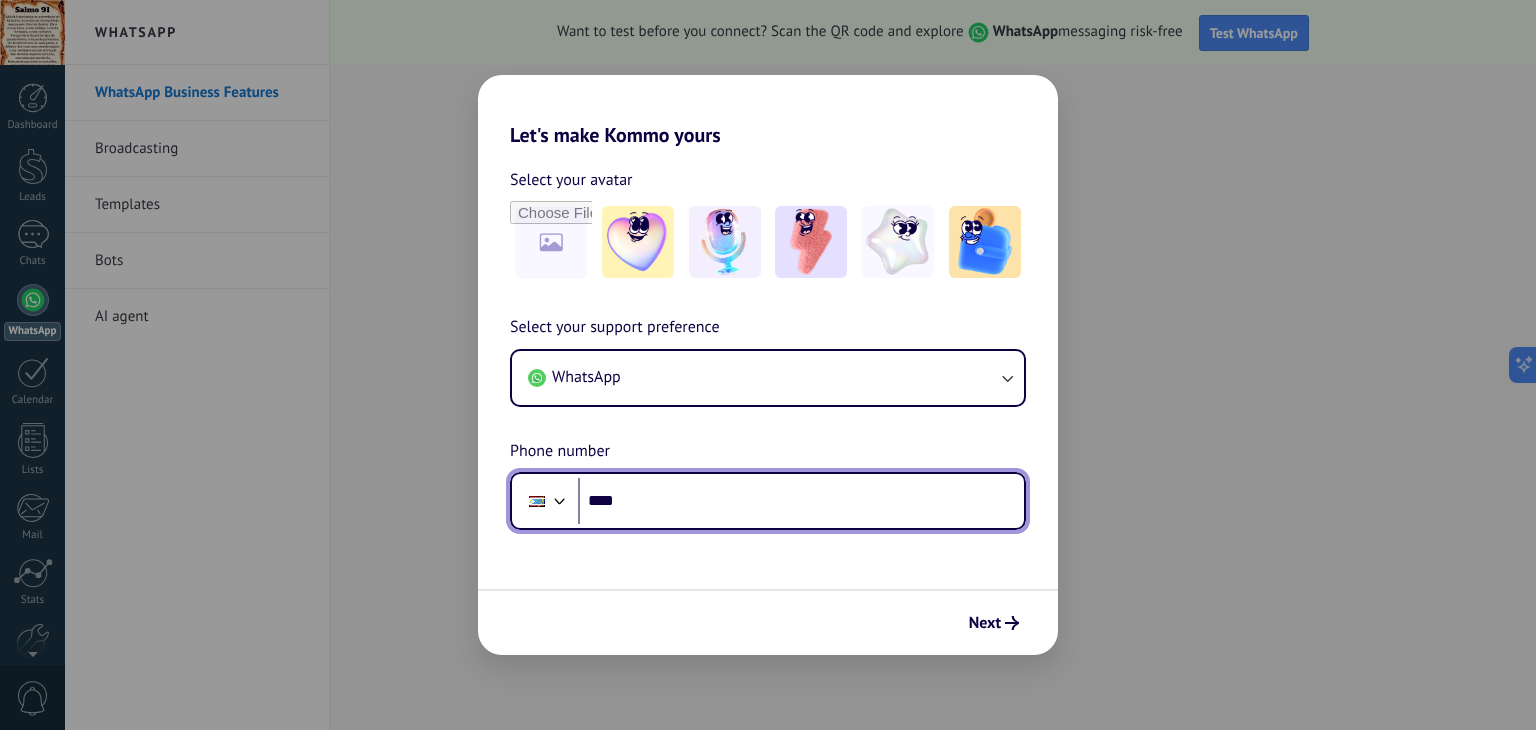 click at bounding box center [537, 501] 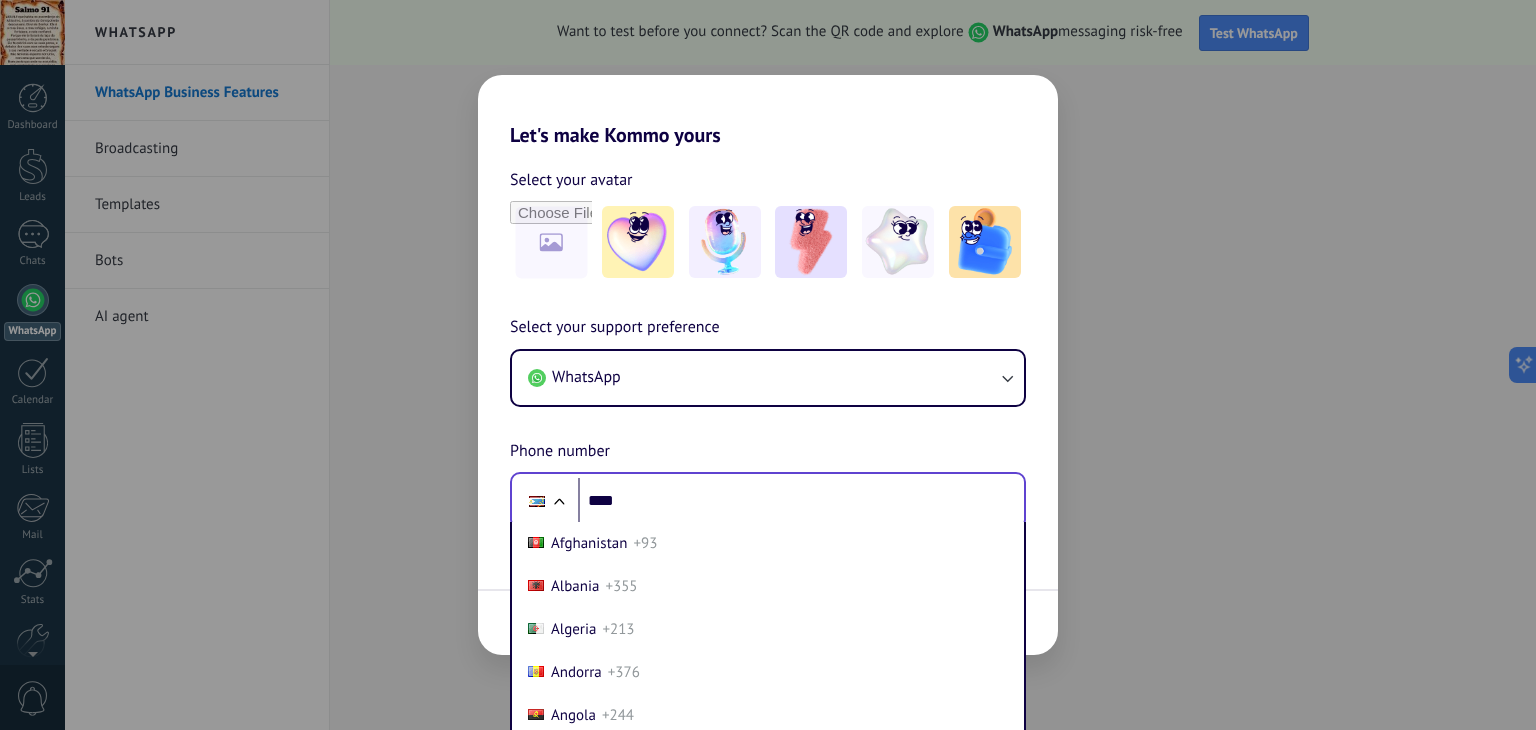 scroll, scrollTop: 30, scrollLeft: 0, axis: vertical 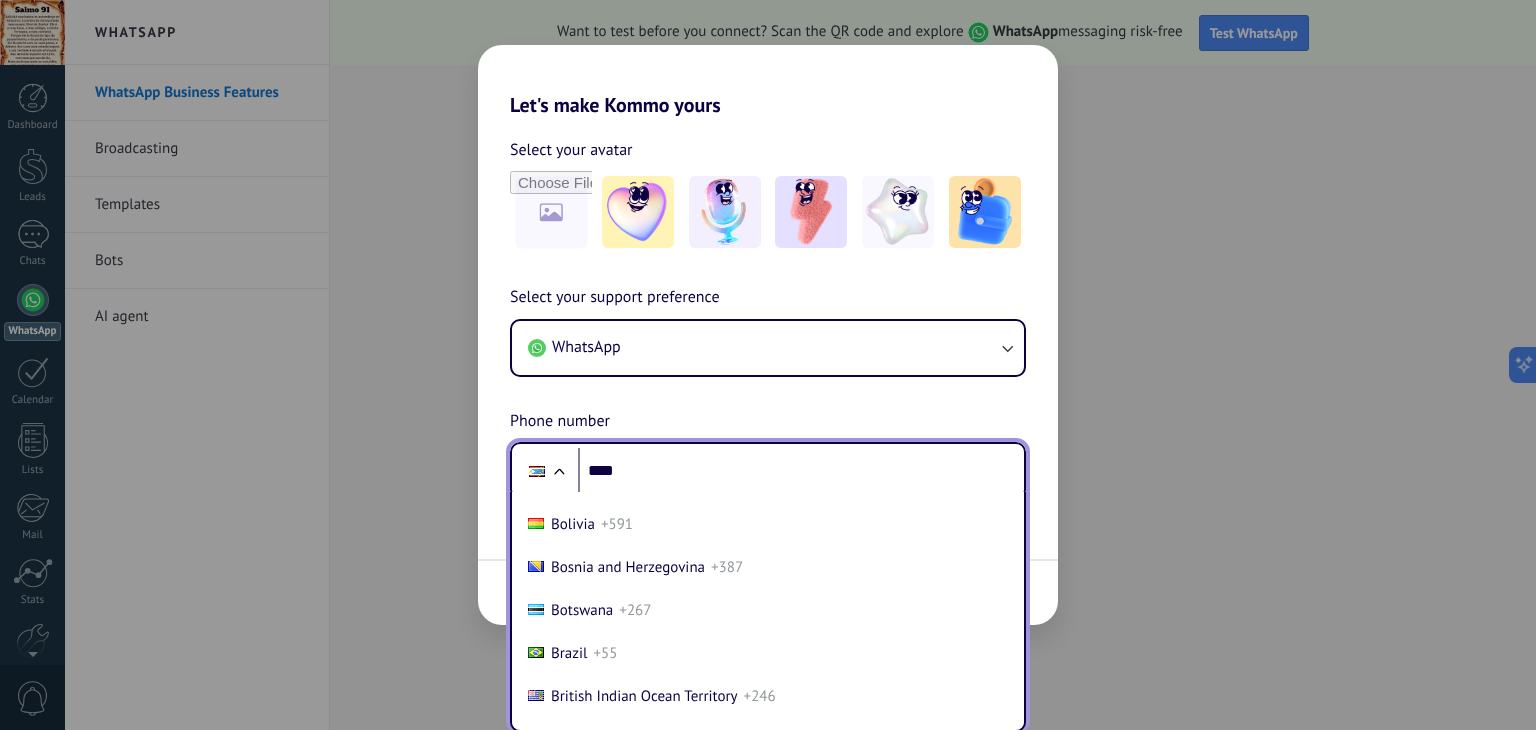 click on "Brazil +55" at bounding box center (768, 653) 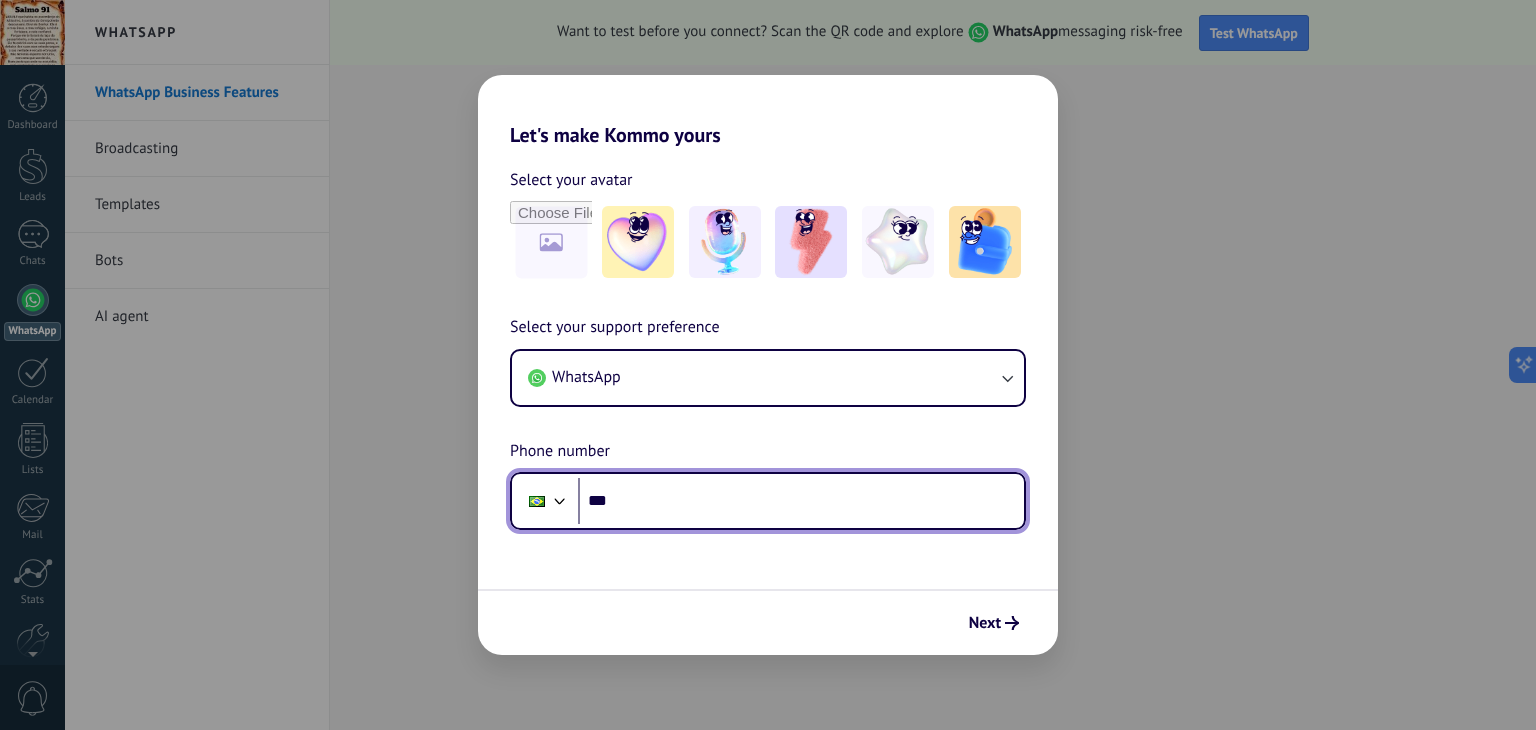 scroll, scrollTop: 0, scrollLeft: 0, axis: both 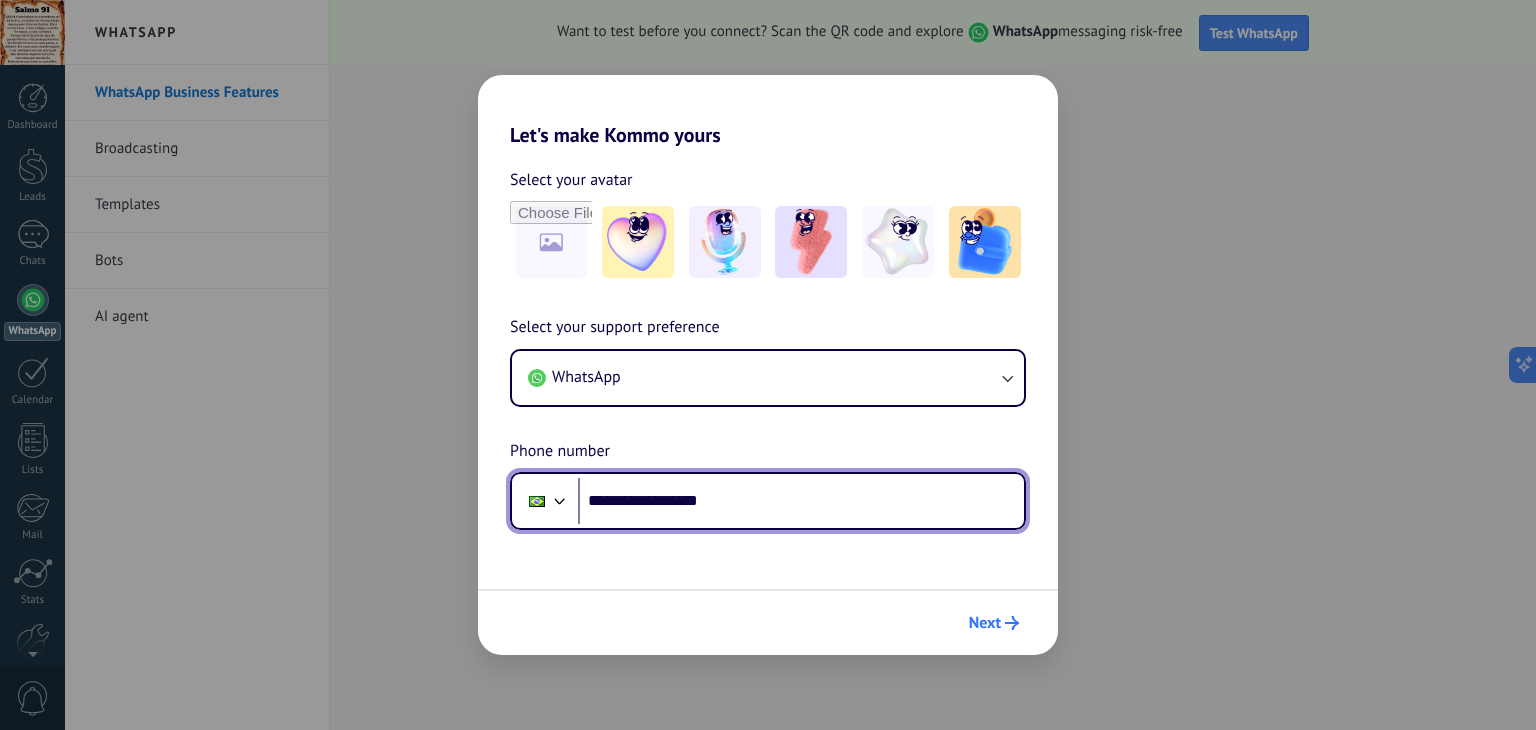 type on "**********" 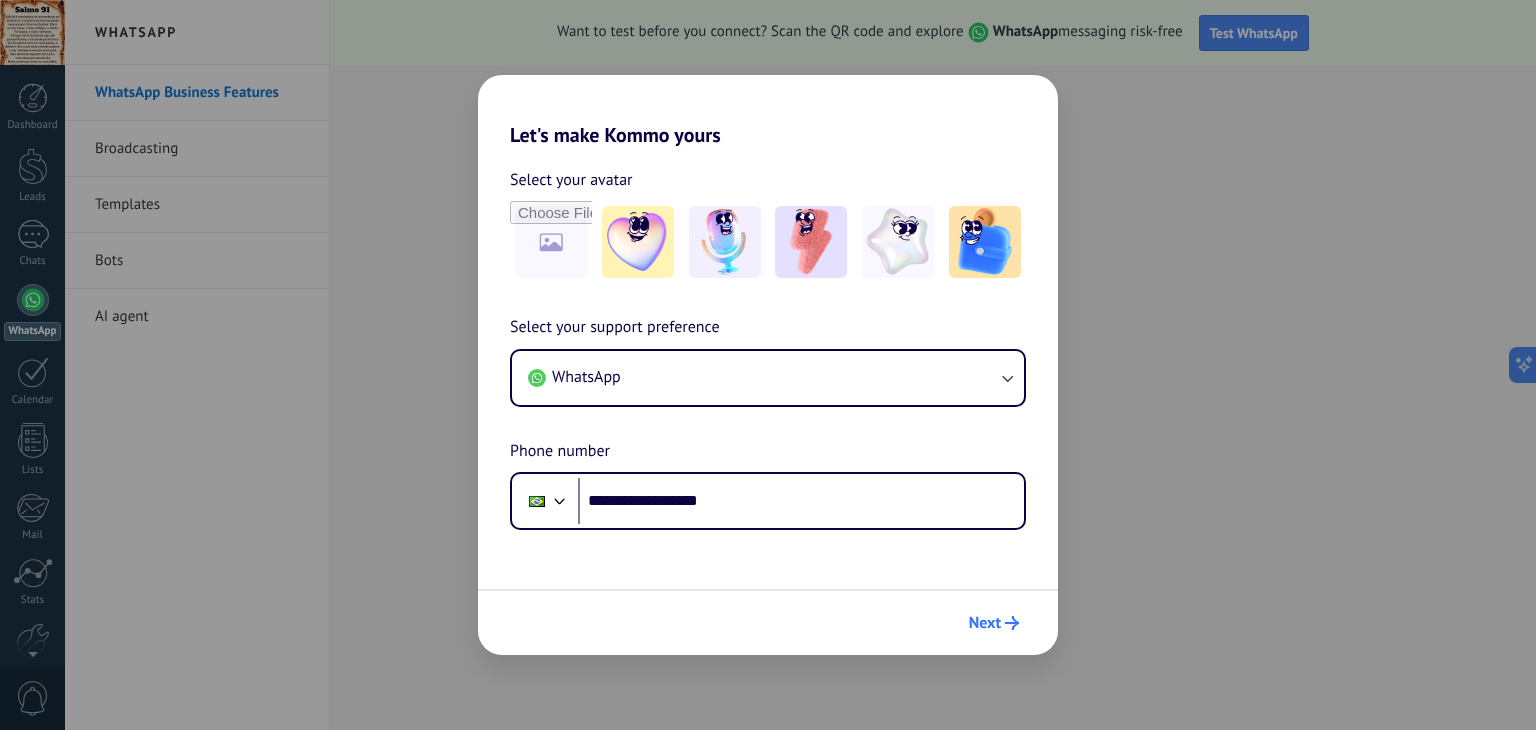 click on "Next" at bounding box center (994, 623) 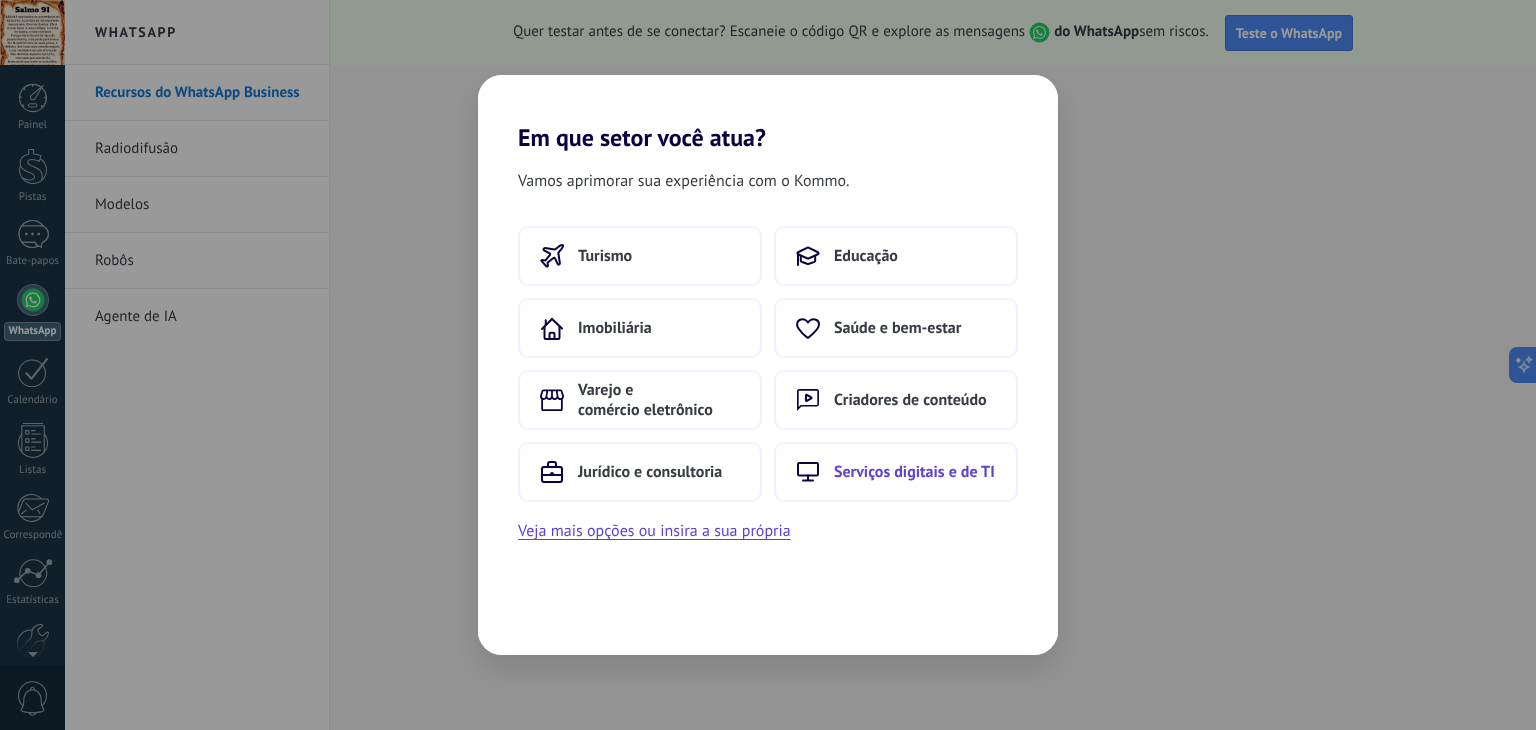 click on "Serviços digitais e de TI" at bounding box center (914, 472) 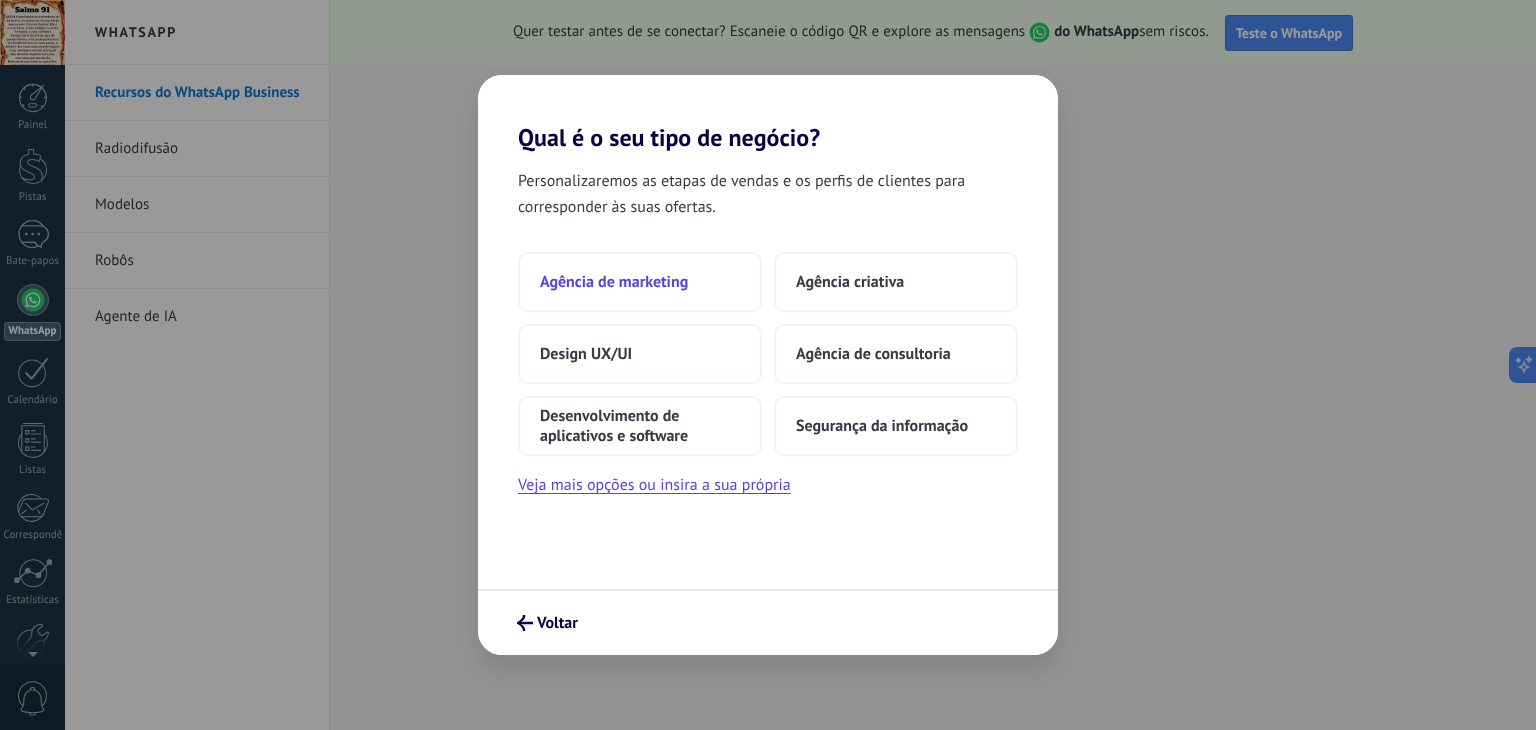 click on "Agência de marketing" at bounding box center [614, 282] 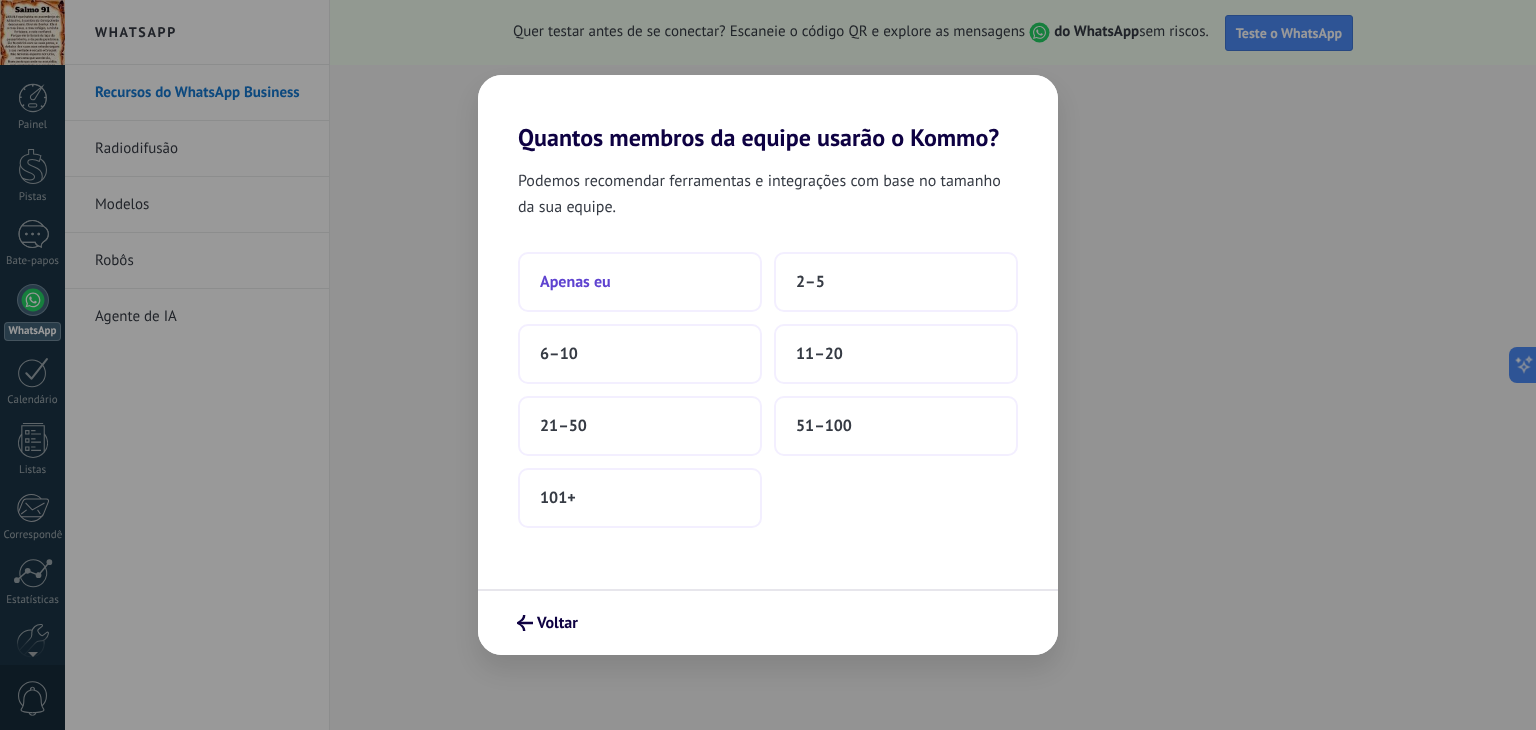 click on "Apenas eu" at bounding box center (640, 282) 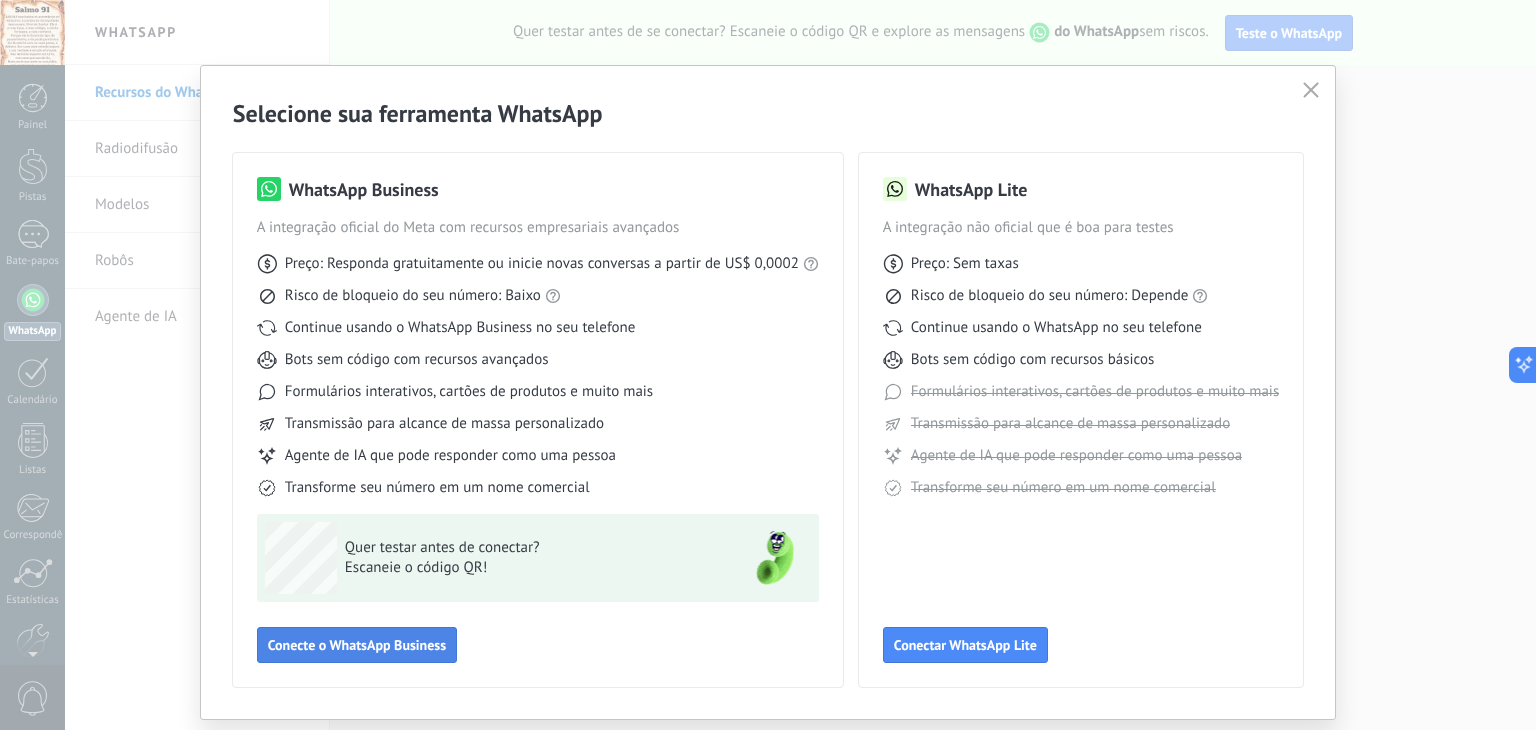 click on "Conecte o WhatsApp Business" at bounding box center [357, 645] 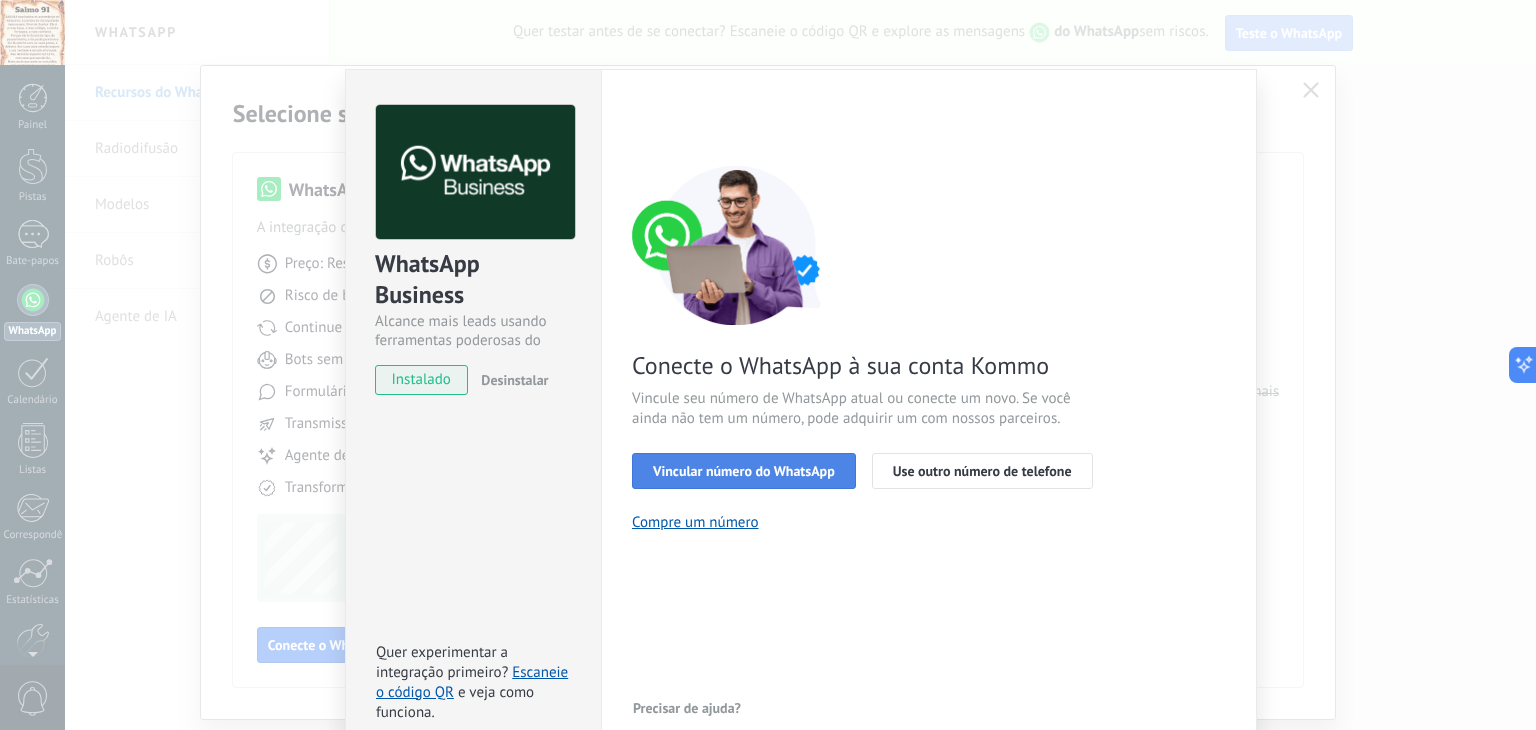 click on "Vincular número do WhatsApp" at bounding box center (744, 471) 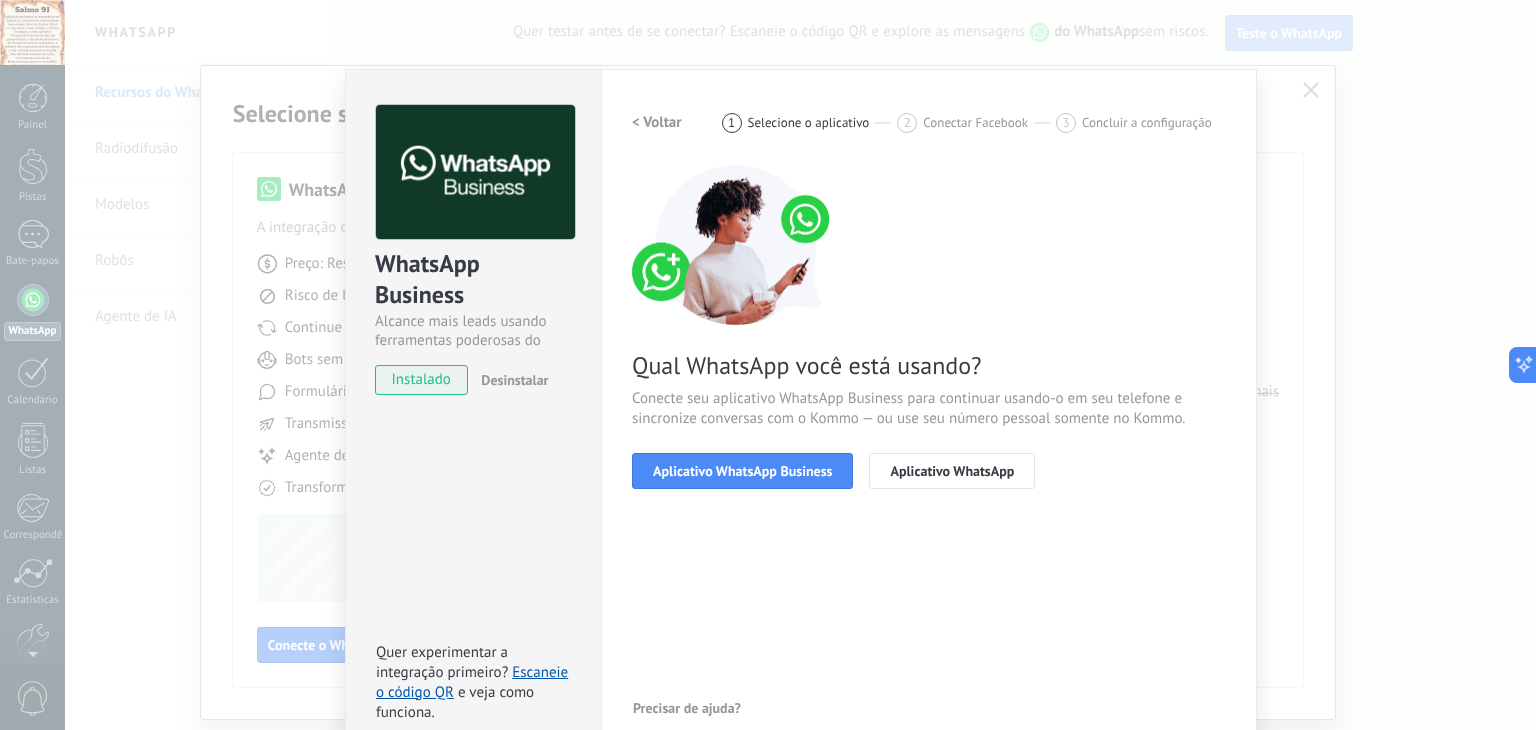 click on "Aplicativo WhatsApp Business" at bounding box center (742, 471) 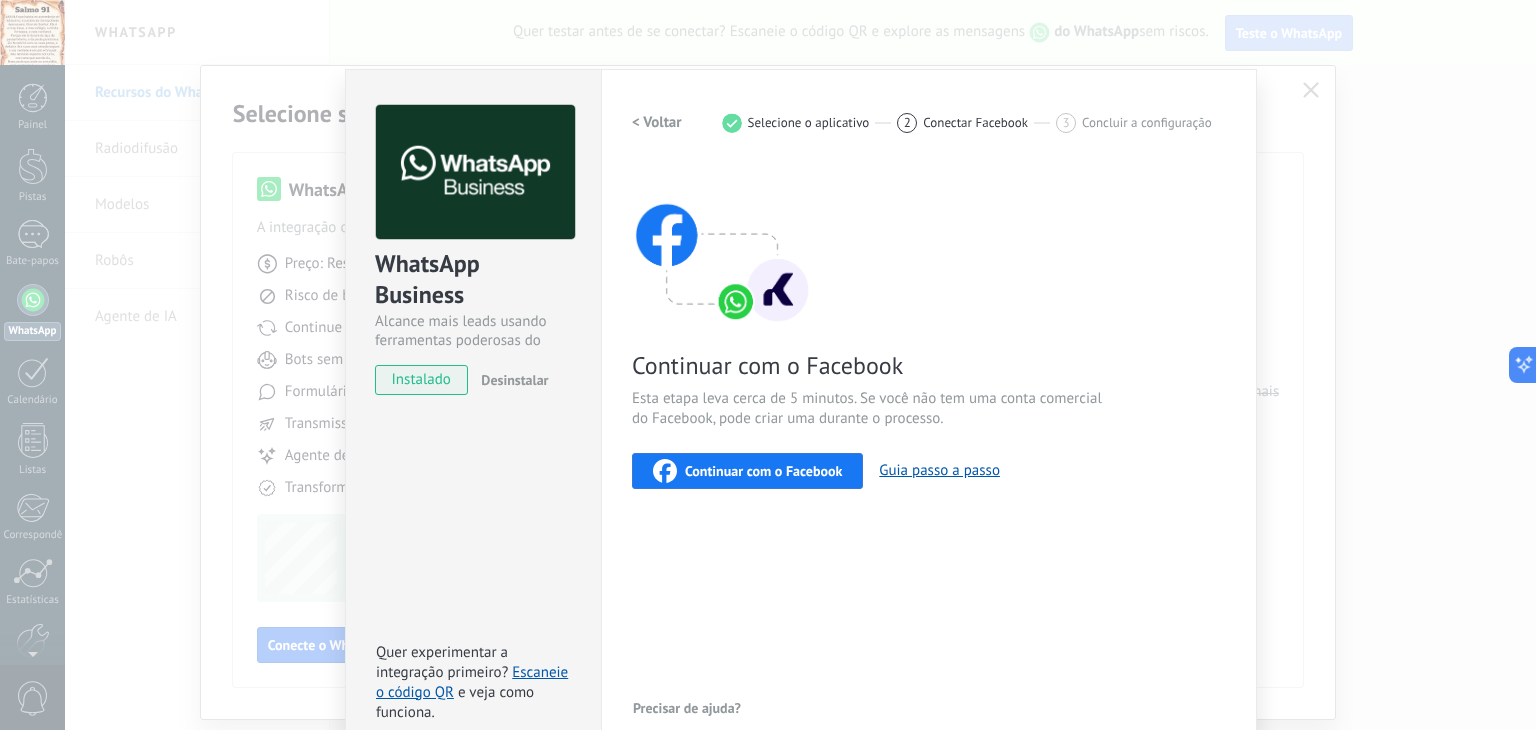 click on "WhatsApp Business Alcance mais leads usando ferramentas poderosas do WhatsApp instalado Desinstalar Quer experimentar a integração primeiro?    Escaneie o código QR    e veja como funciona. Configurações Autorização Esta aba registra os usuários que concederam acesso de integração a esta conta. Se você quiser remover a capacidade de um usuário de enviar solicitações à conta em nome desta integração, você pode revogar o acesso. Se o acesso for revogado de todos os usuários, a integração deixará de funcionar. Este aplicativo está instalado, mas ninguém lhe deu acesso ainda. API do WhatsApp Cloud mais _: Salvar < Voltar 1 Selecione o aplicativo 2 Conectar Facebook 3 Concluir a configuração Continuar com o Facebook Esta etapa leva cerca de 5 minutos. Se você não tem uma conta comercial do Facebook, pode criar uma durante o processo. Continuar com o Facebook Guia passo a passo Precisar de ajuda?" at bounding box center [800, 365] 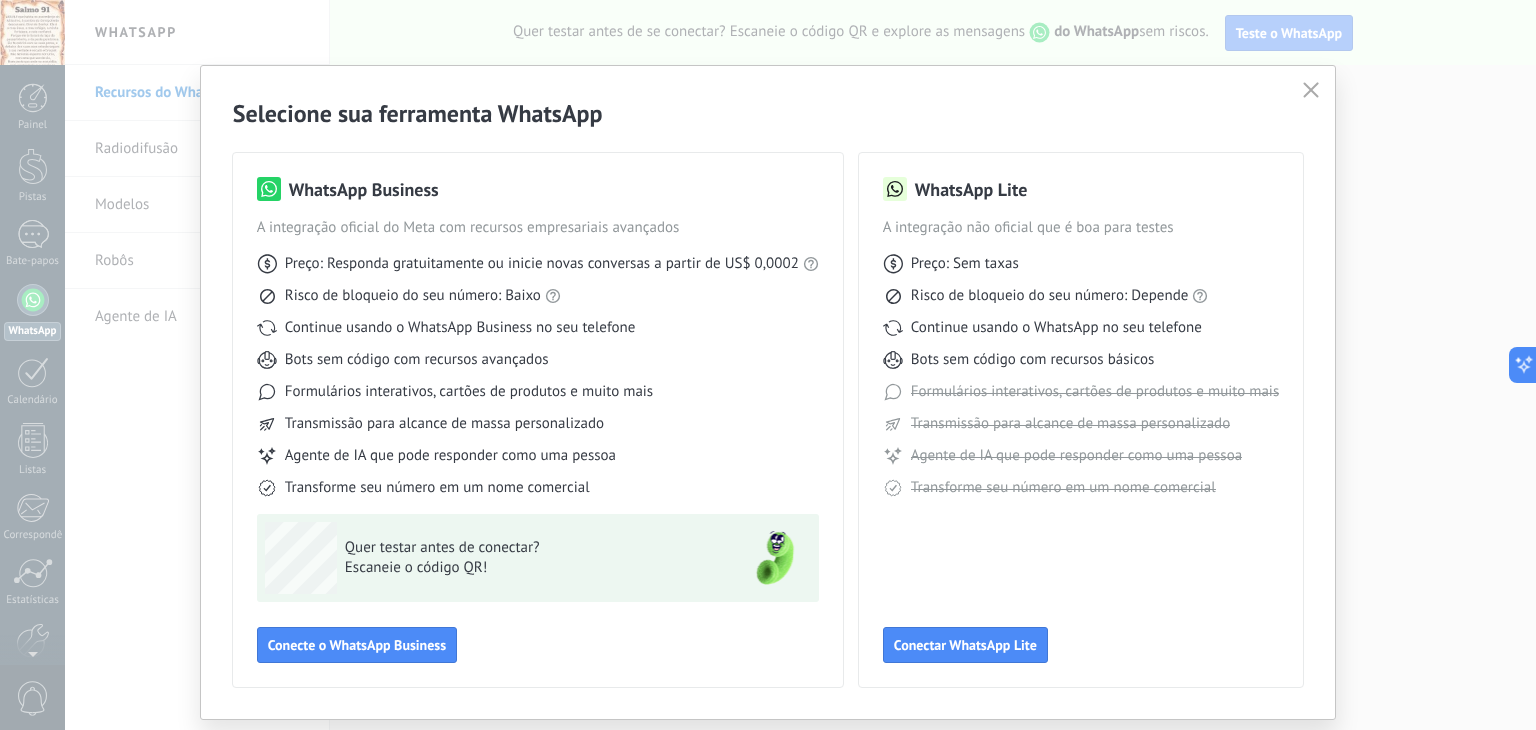 click 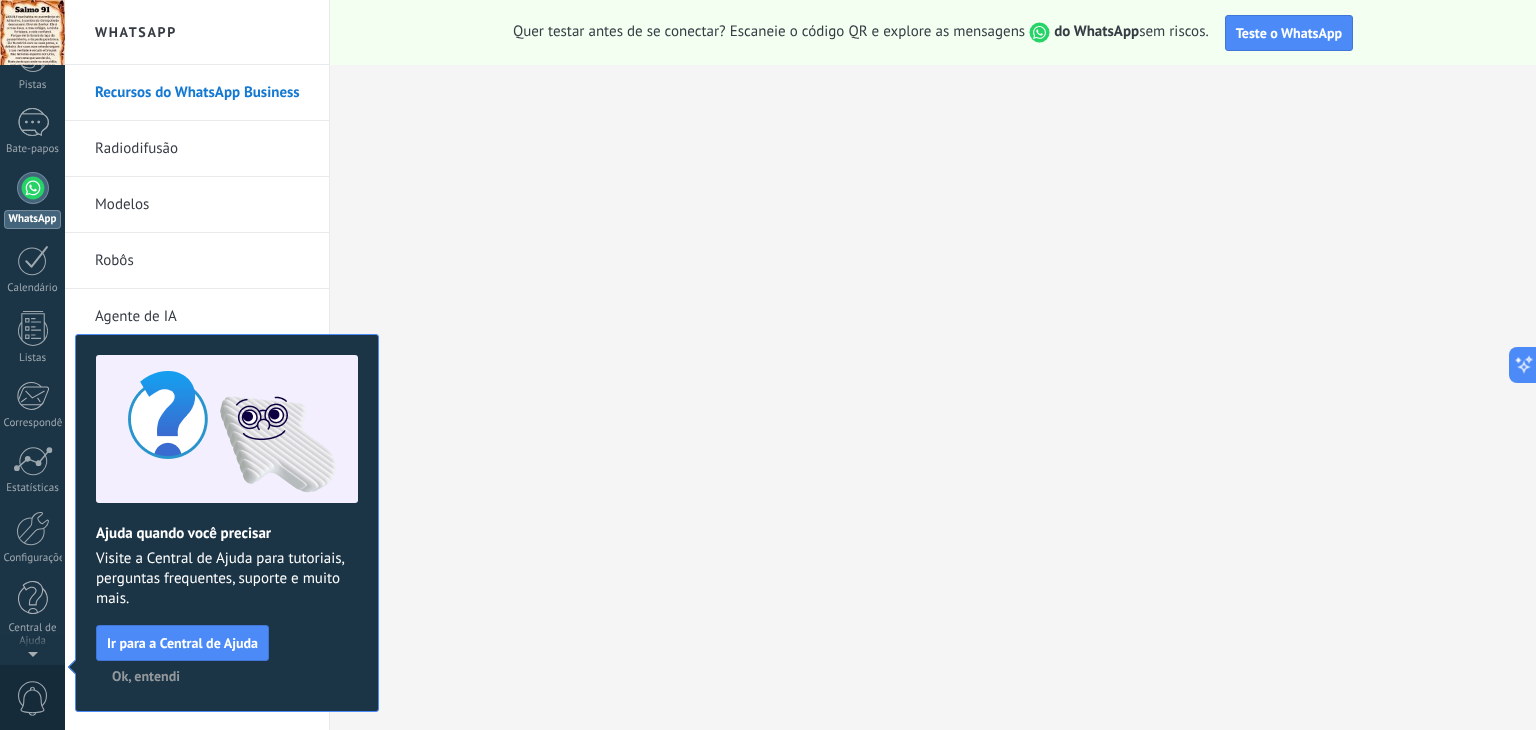 scroll, scrollTop: 0, scrollLeft: 0, axis: both 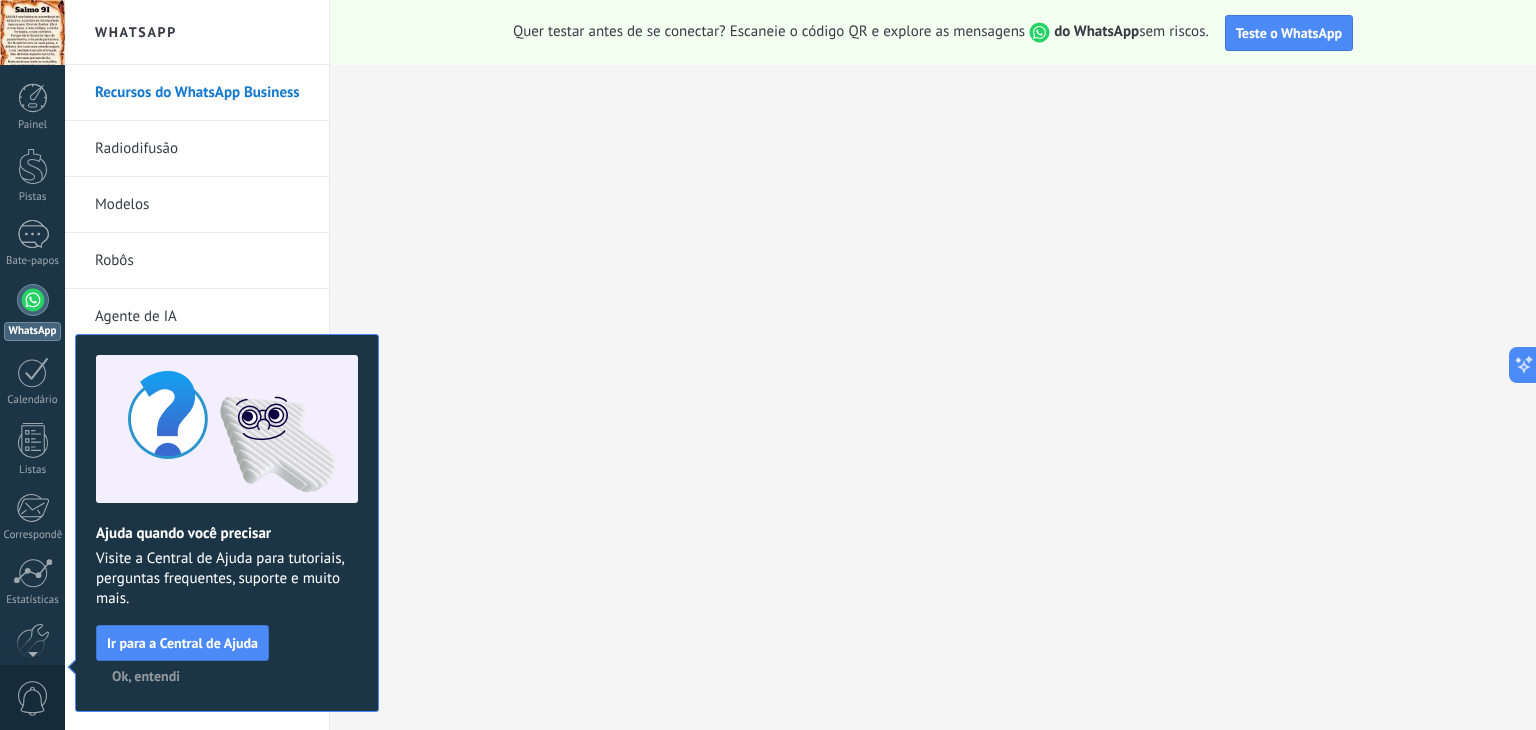 click on "Ok, entendi" at bounding box center [146, 676] 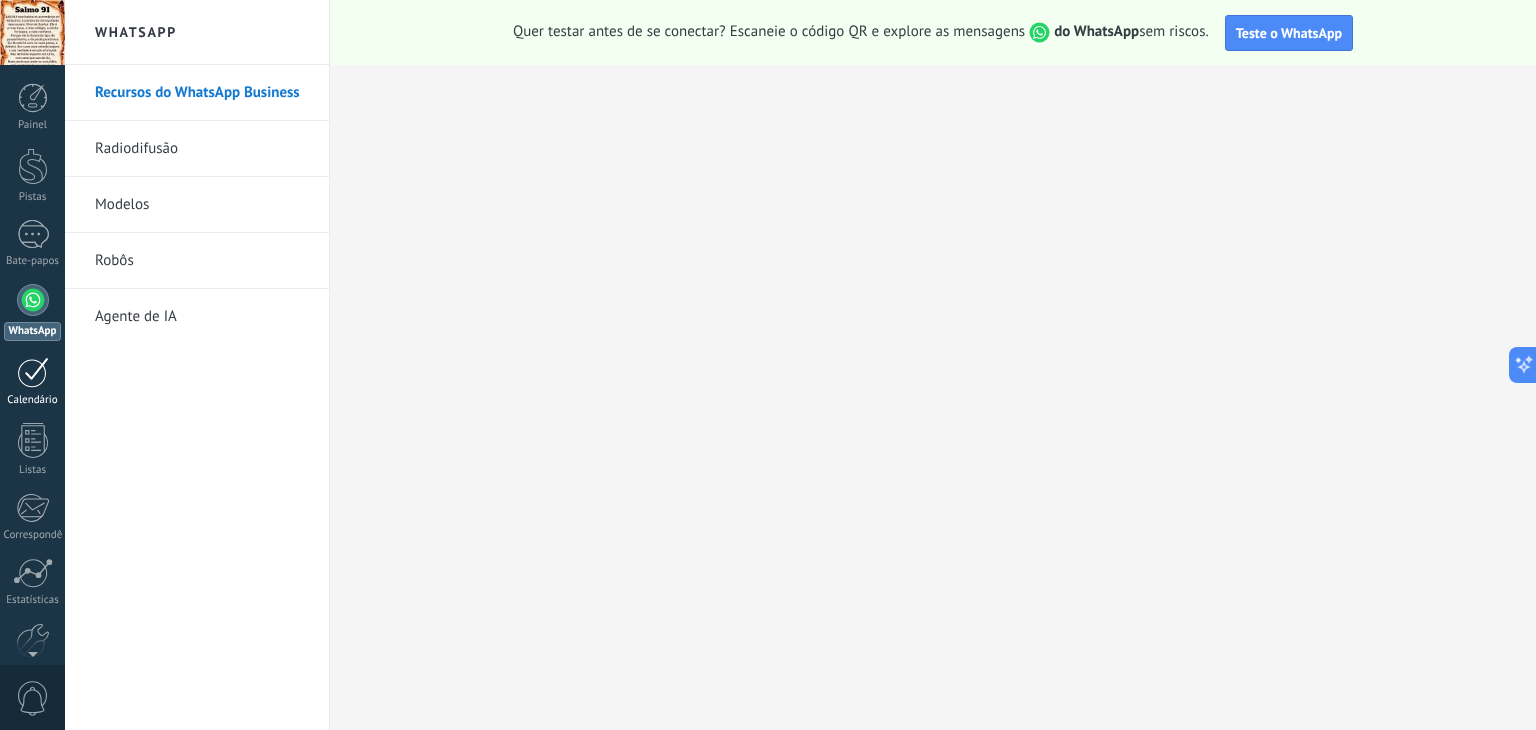 click on "Calendário" at bounding box center [32, 400] 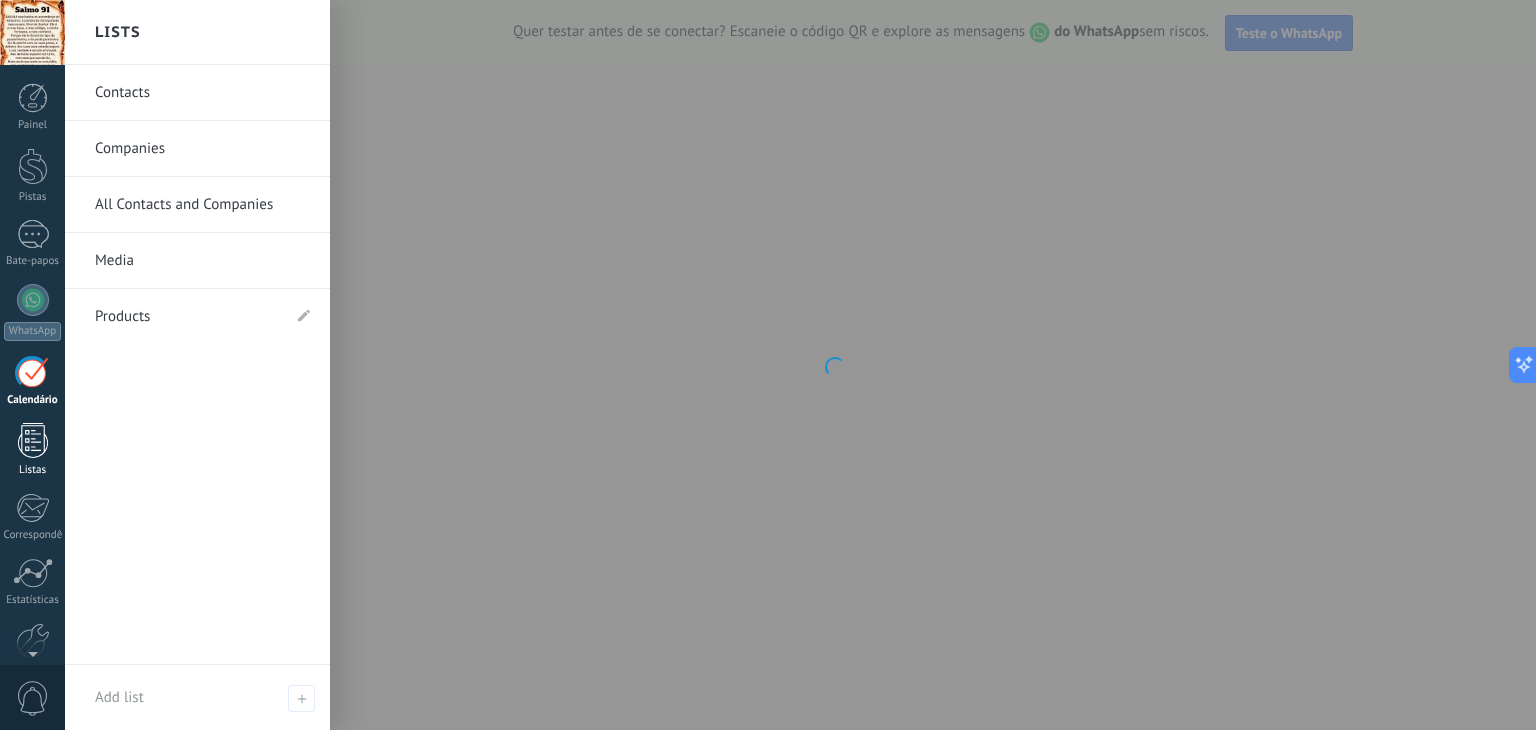 click at bounding box center (33, 440) 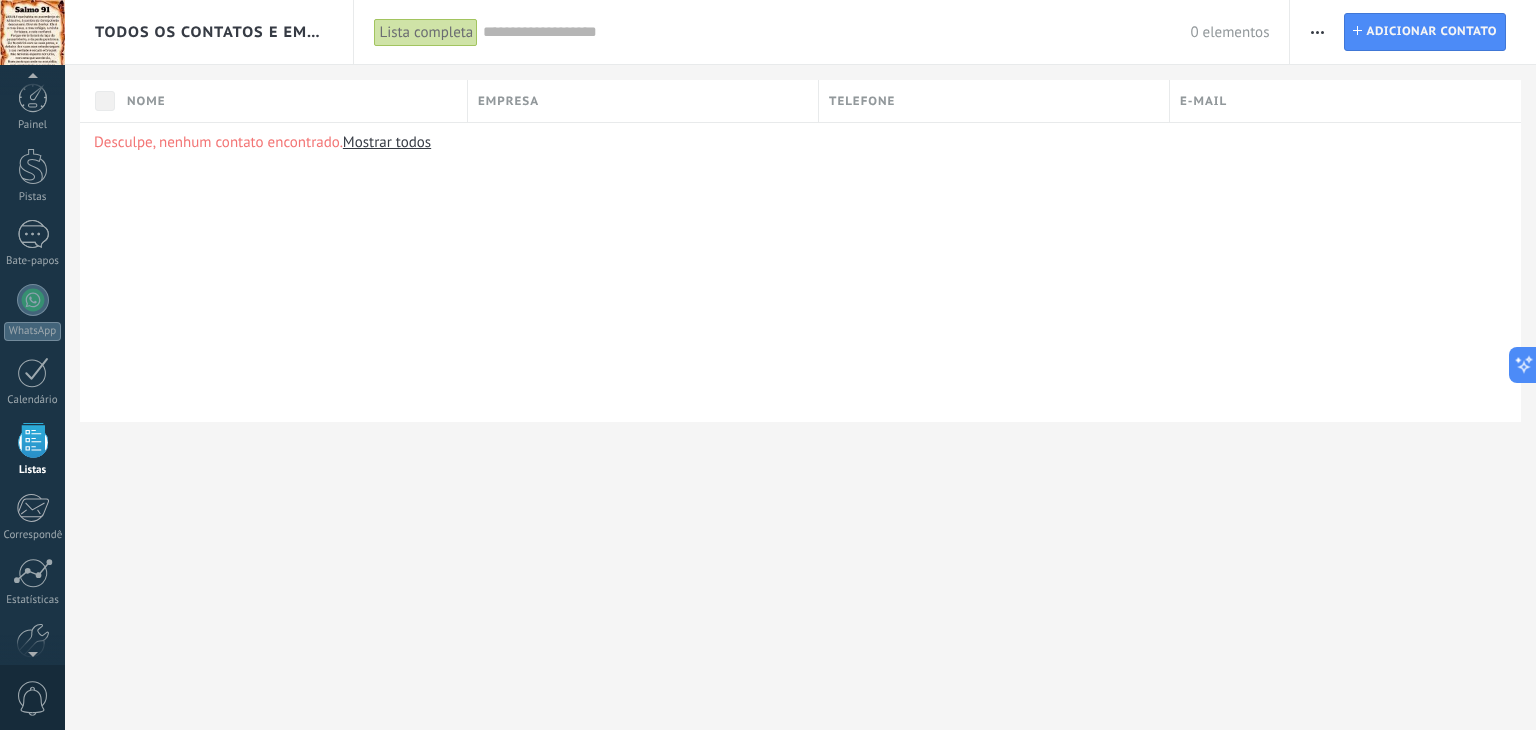 scroll, scrollTop: 51, scrollLeft: 0, axis: vertical 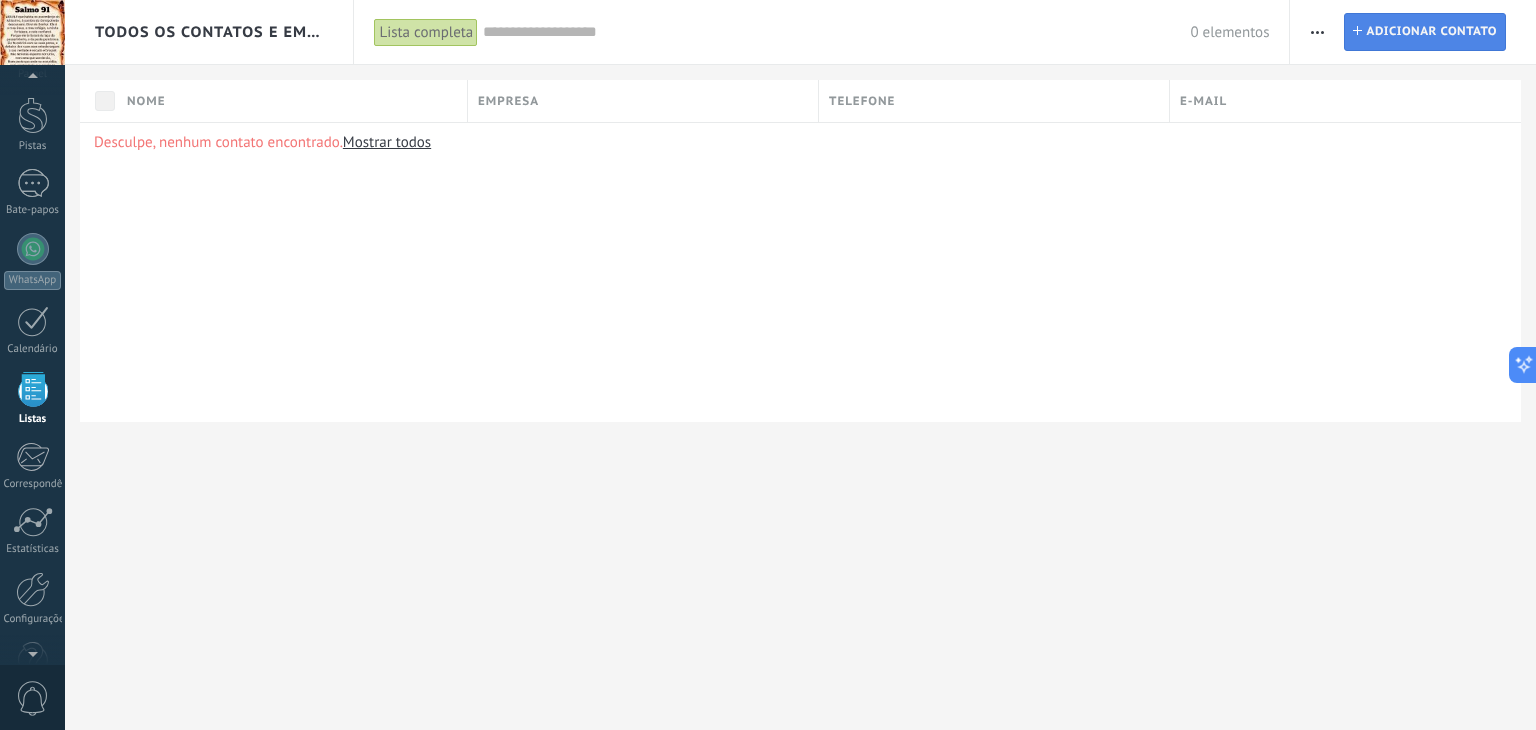 click on "Adicionar contato" at bounding box center [1431, 32] 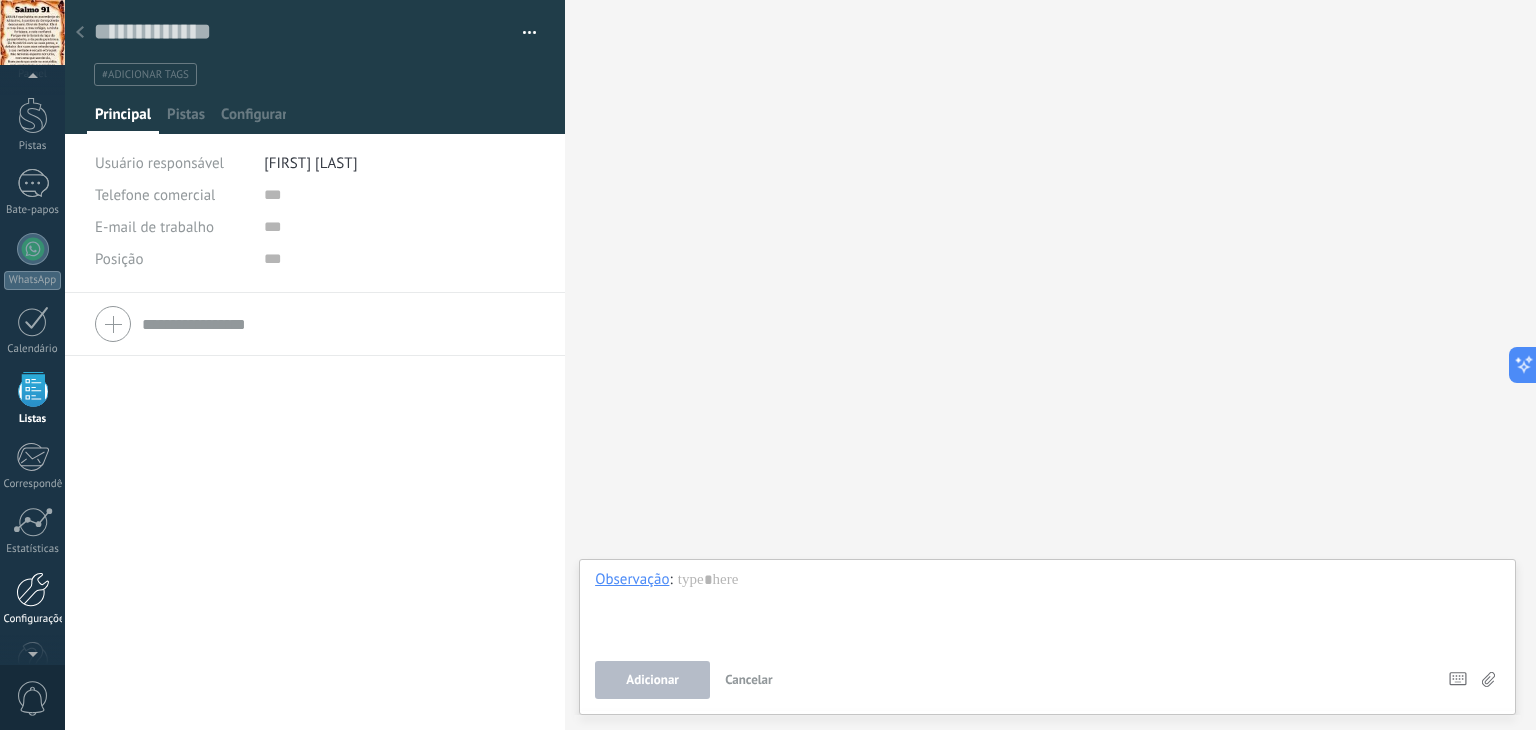 click on "Configurações" at bounding box center (32, 599) 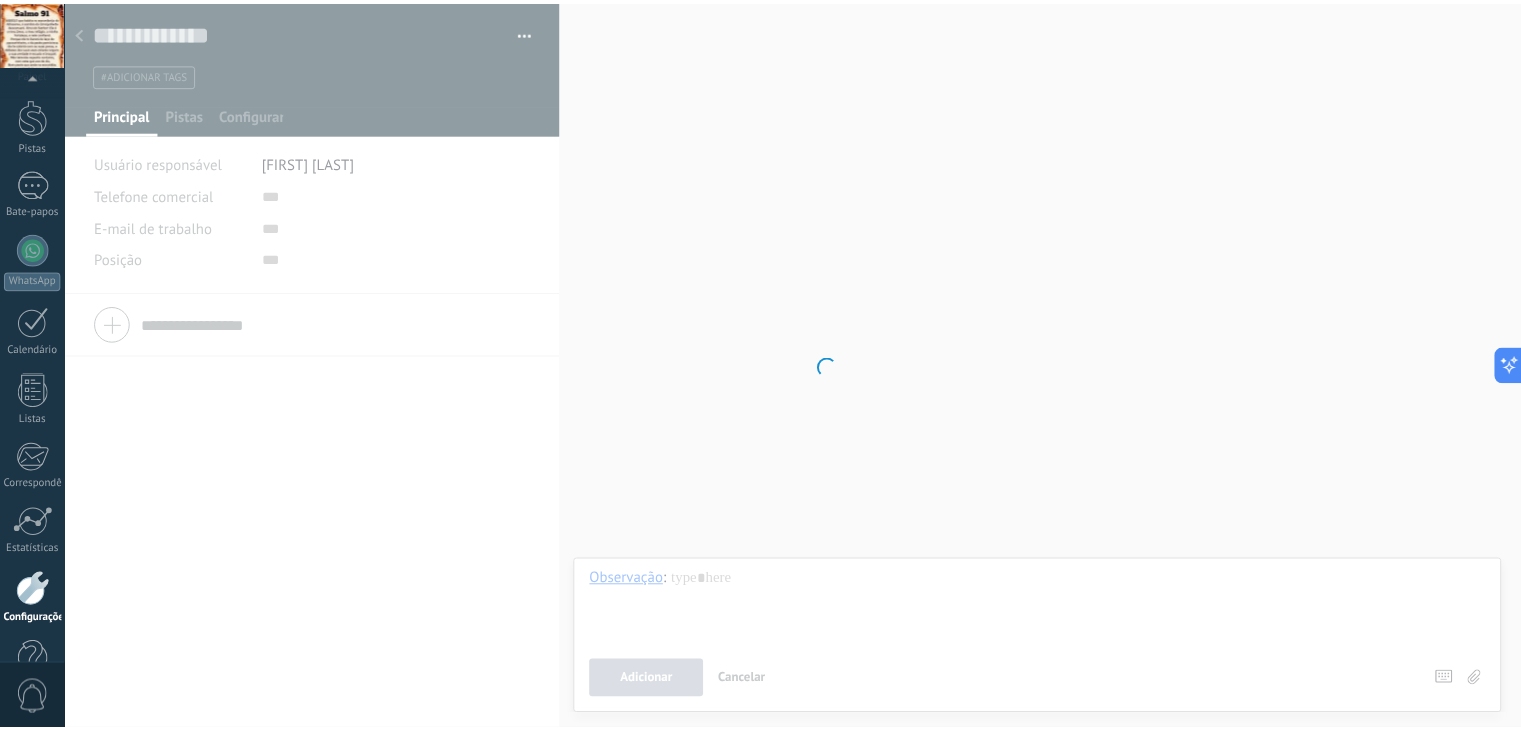 scroll, scrollTop: 114, scrollLeft: 0, axis: vertical 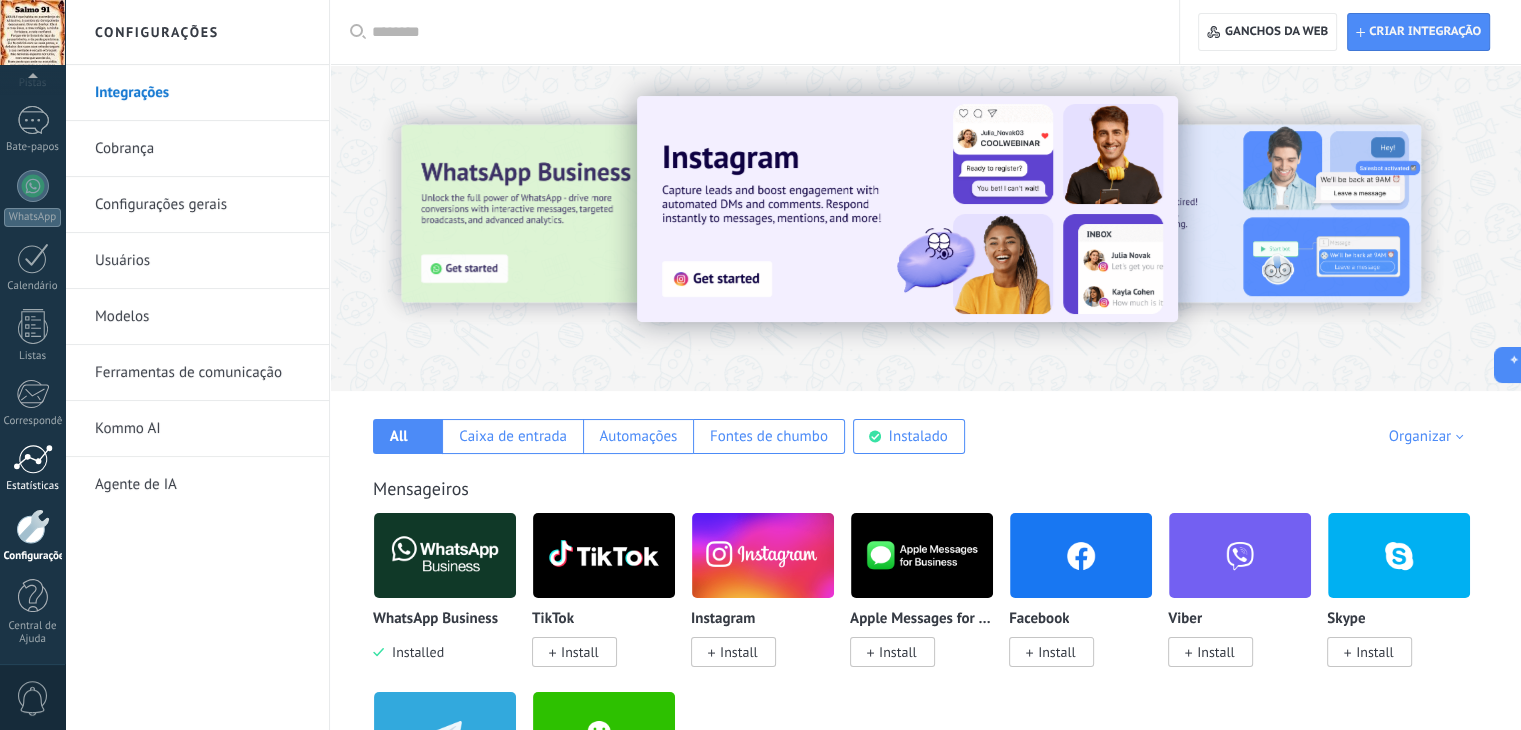 click at bounding box center (33, 459) 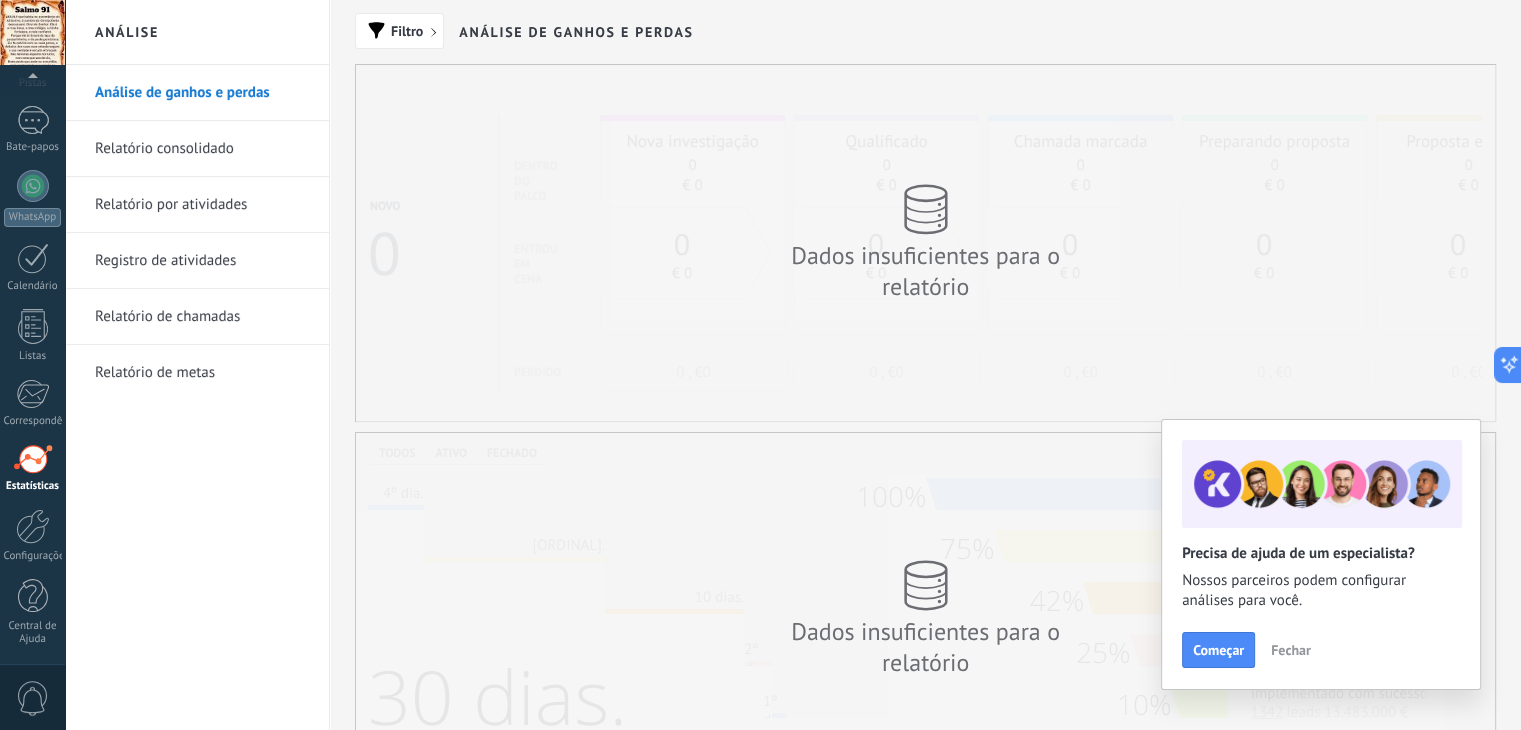 click on "Dados insuficientes para o relatório" at bounding box center (925, 271) 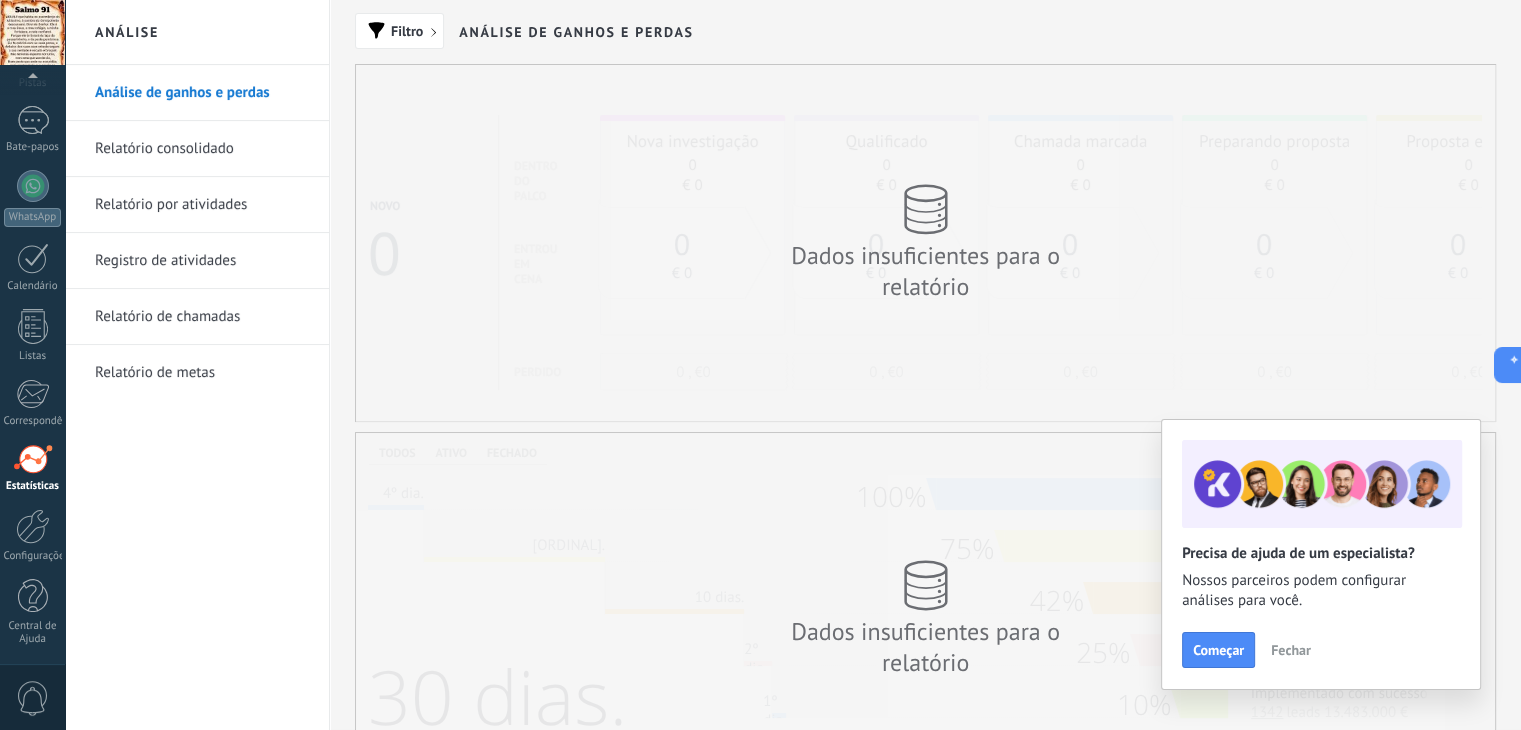 click on "Dados insuficientes para o relatório" at bounding box center (925, 243) 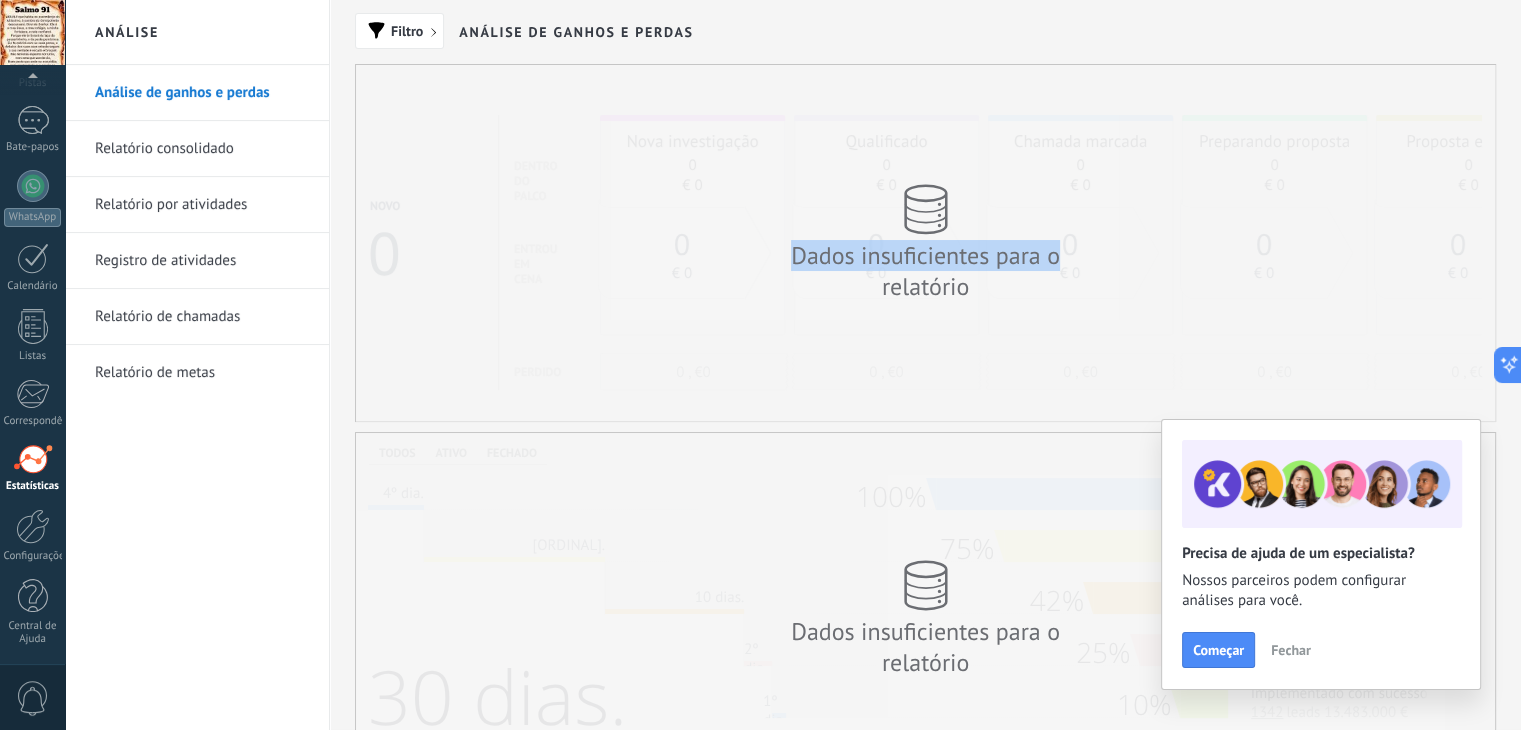 drag, startPoint x: 1230, startPoint y: 223, endPoint x: 1231, endPoint y: 252, distance: 29.017237 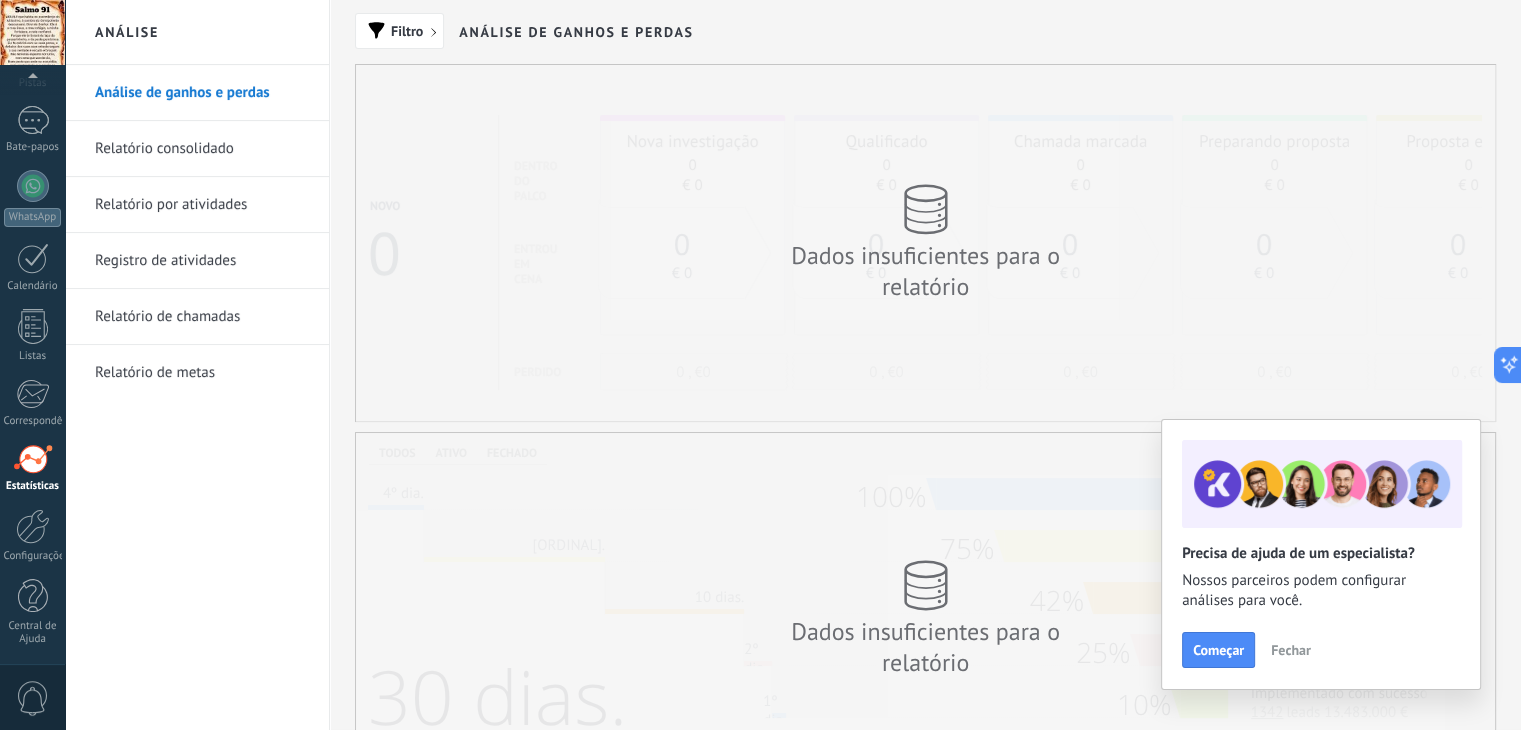 drag, startPoint x: 1173, startPoint y: 343, endPoint x: 1172, endPoint y: 323, distance: 20.024984 